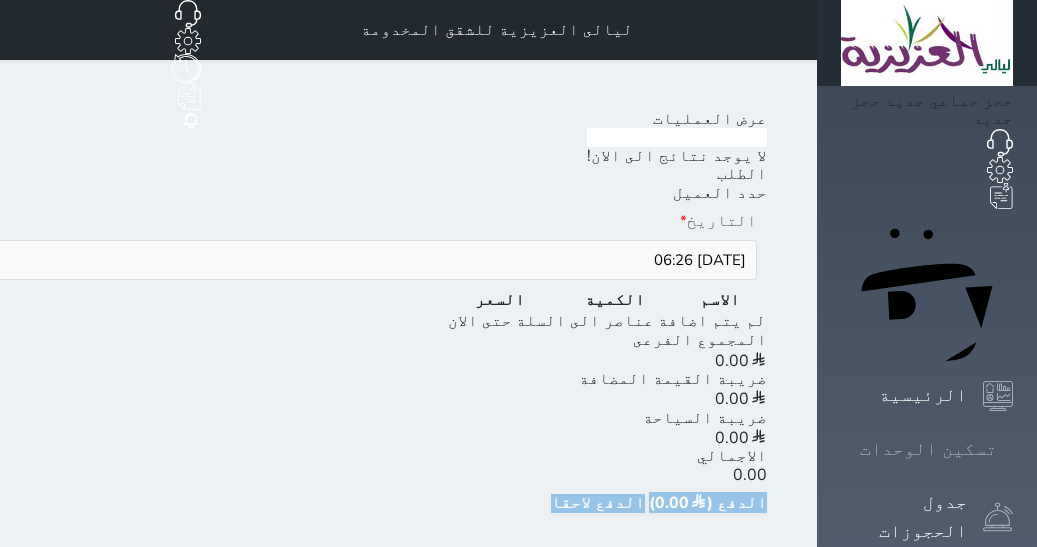 click on "تسكين الوحدات" at bounding box center (928, 449) 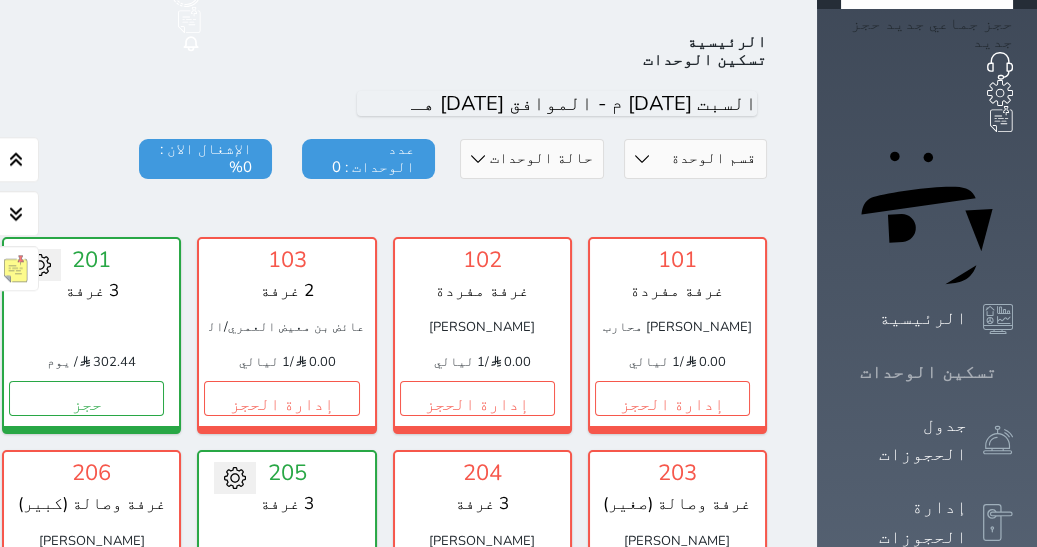 scroll, scrollTop: 77, scrollLeft: 0, axis: vertical 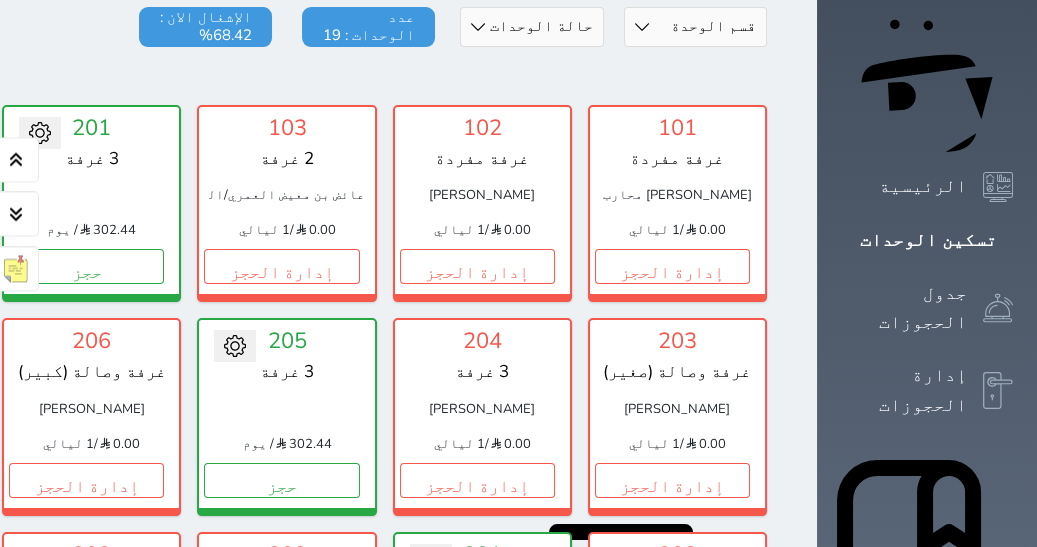 click on "حجز" at bounding box center (-109, 266) 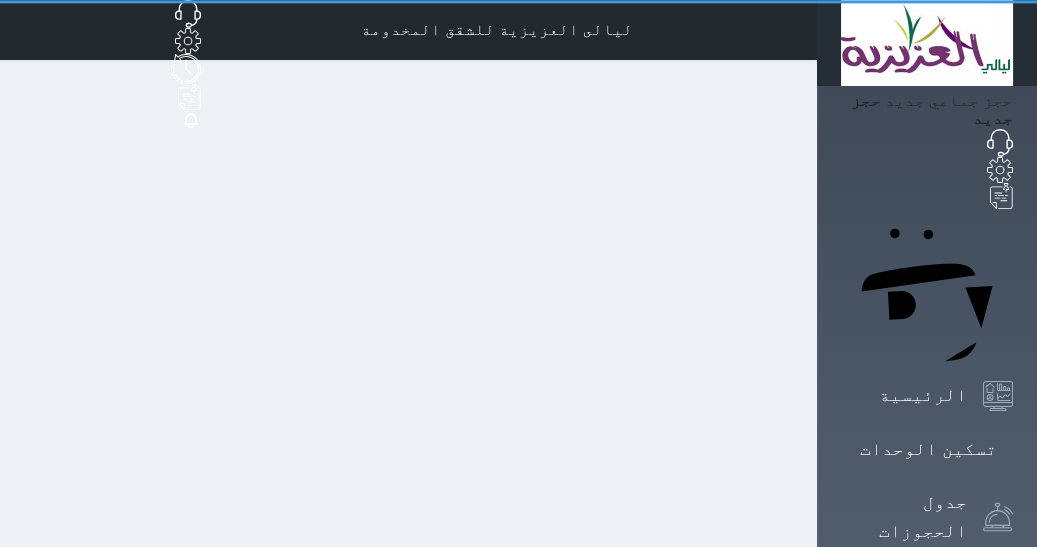 scroll, scrollTop: 0, scrollLeft: 0, axis: both 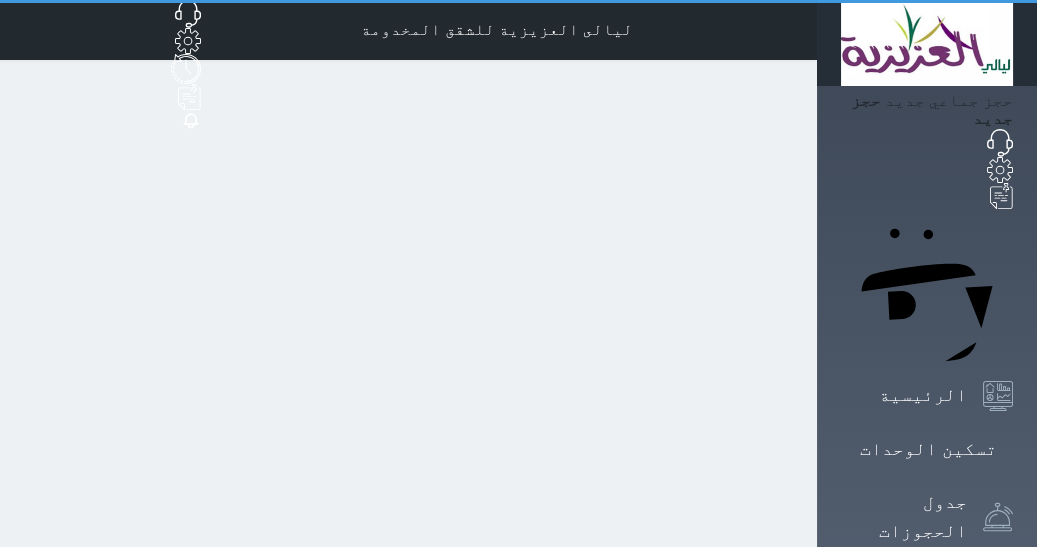 select on "1" 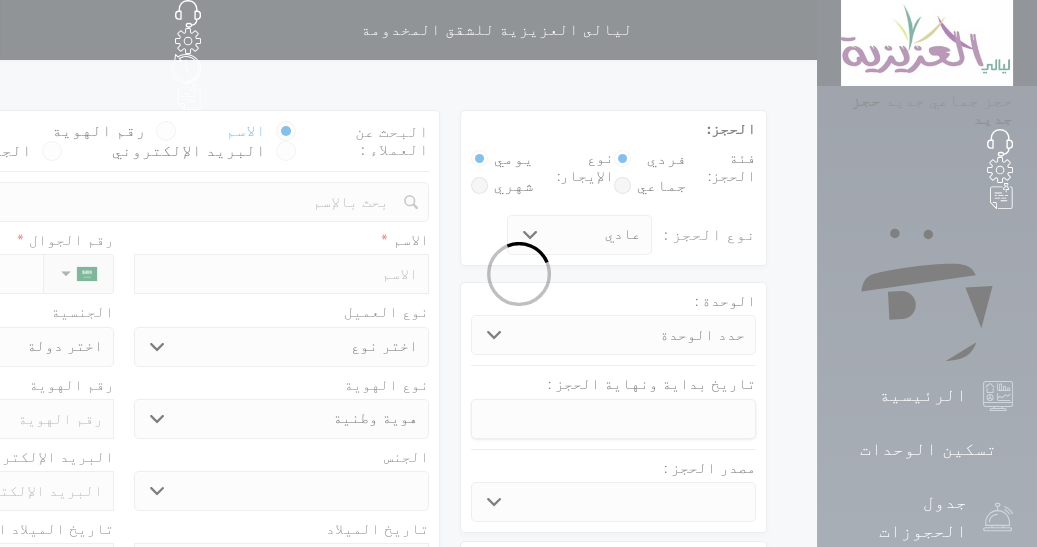 select 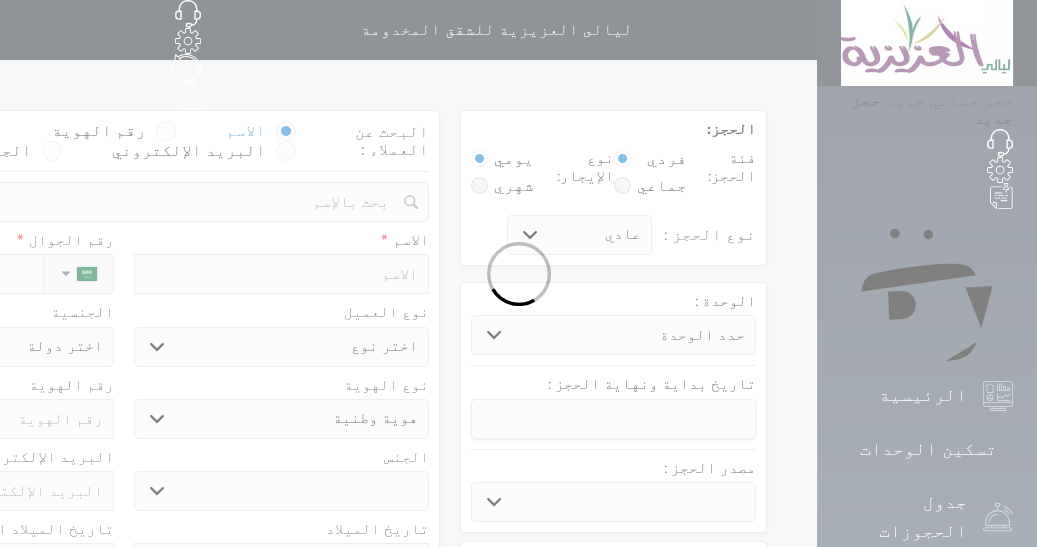 select 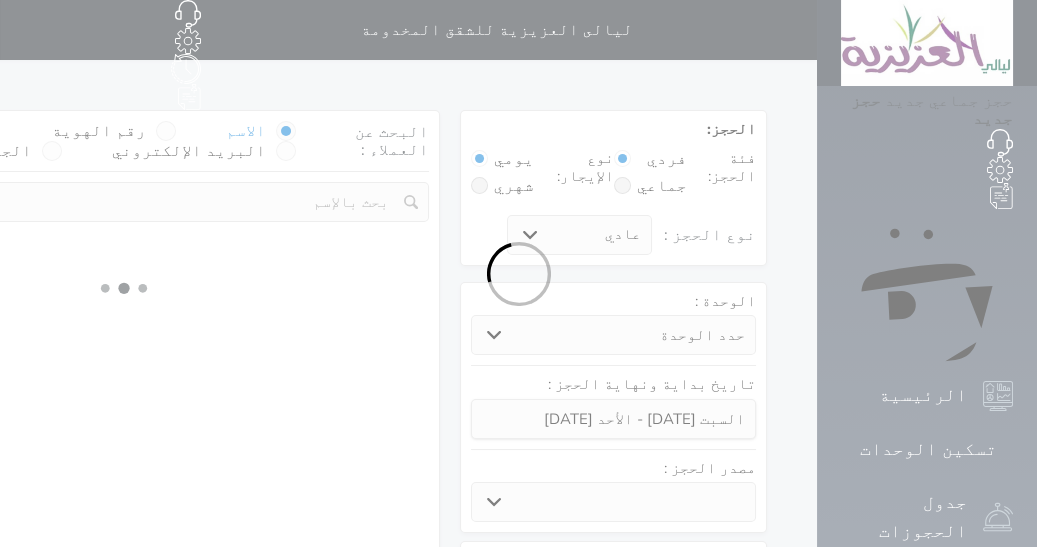 select 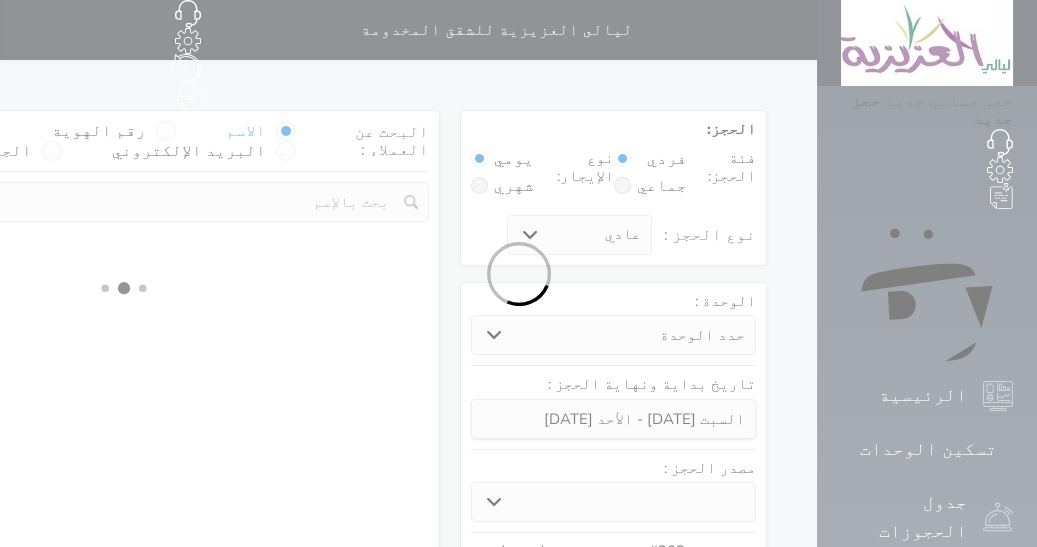 select 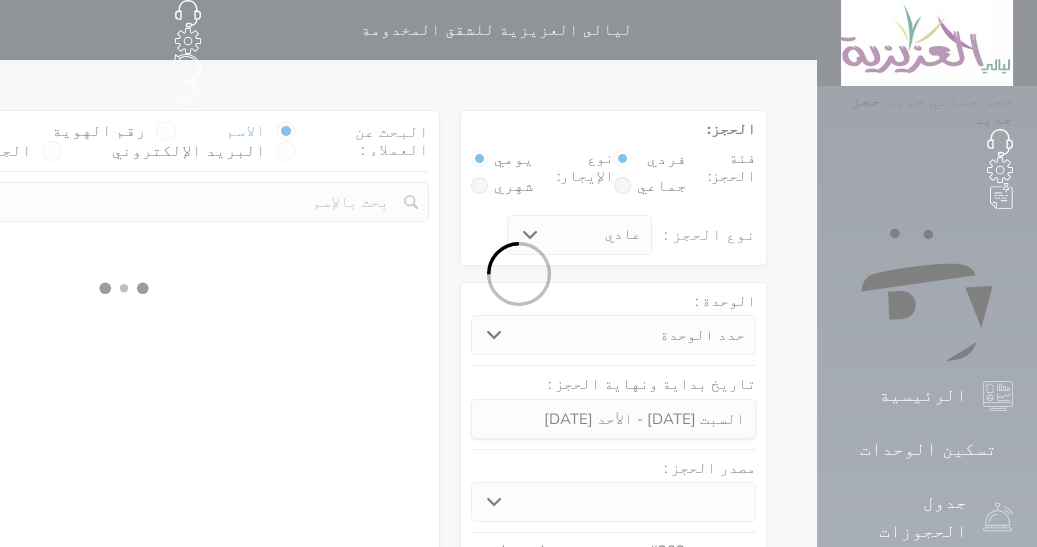 select on "1" 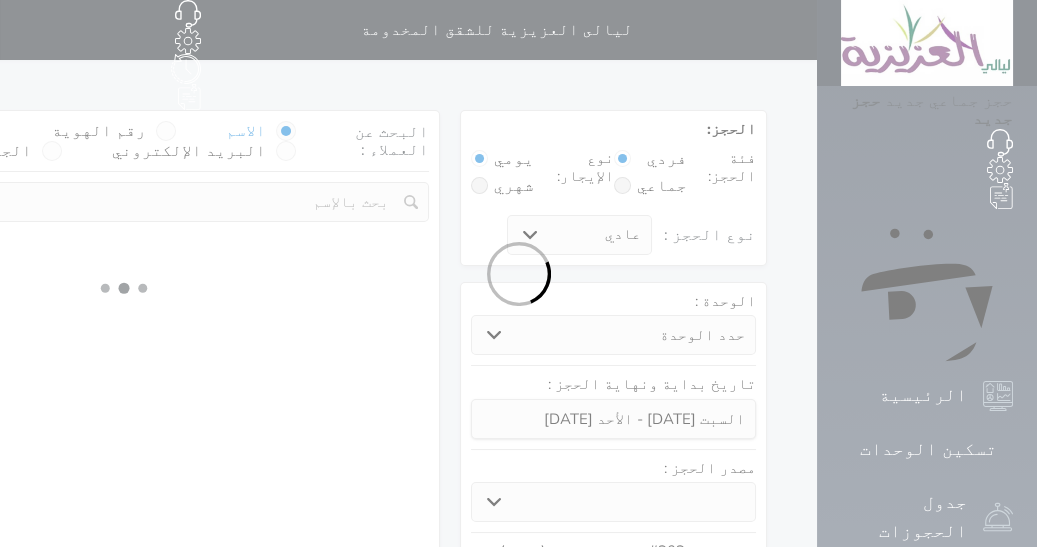 select on "113" 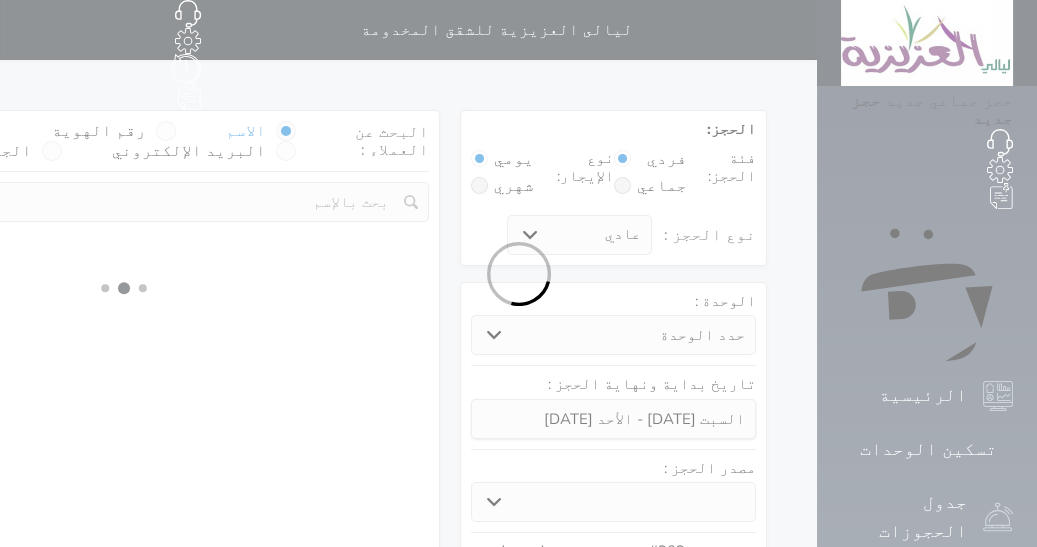 select on "1" 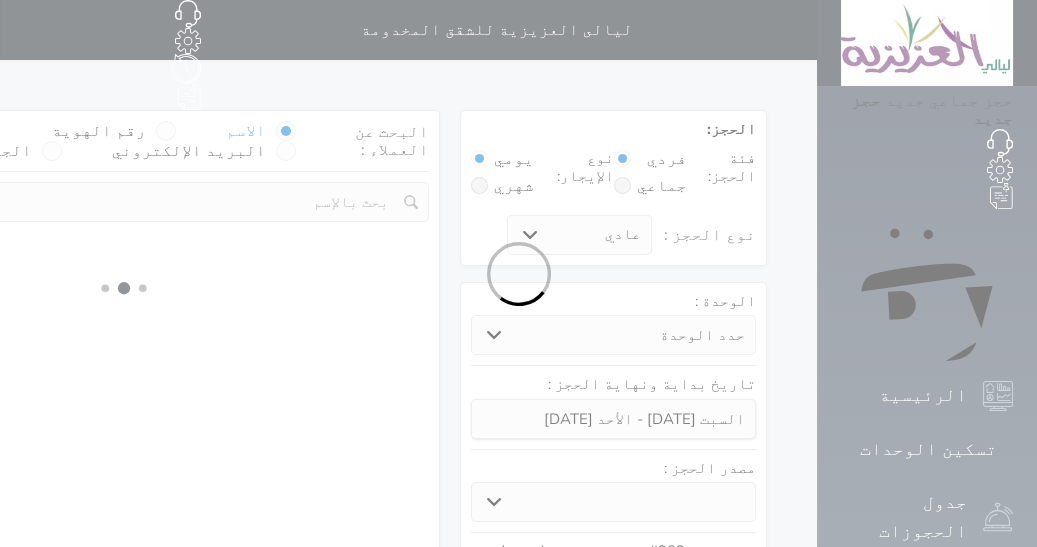 select 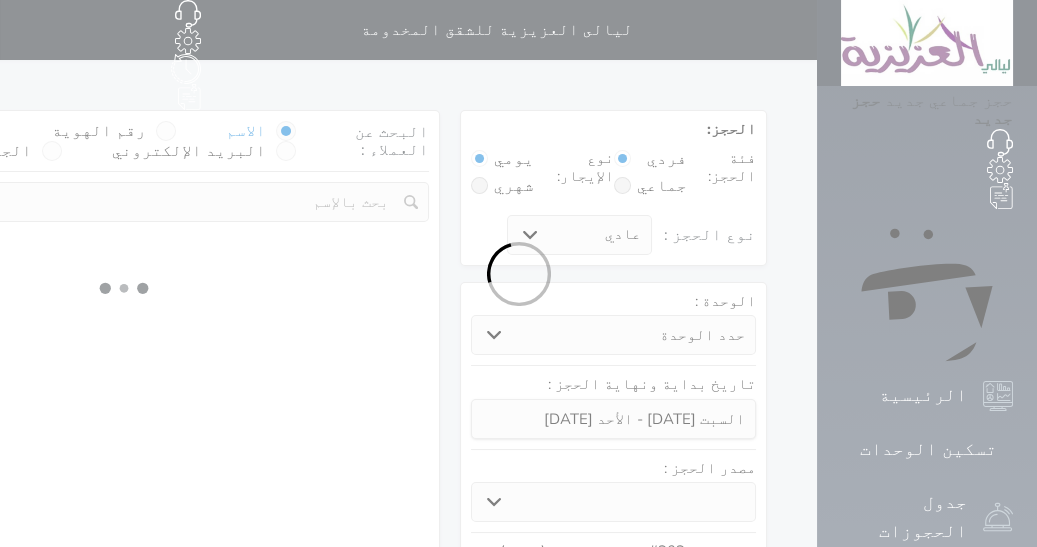 select on "7" 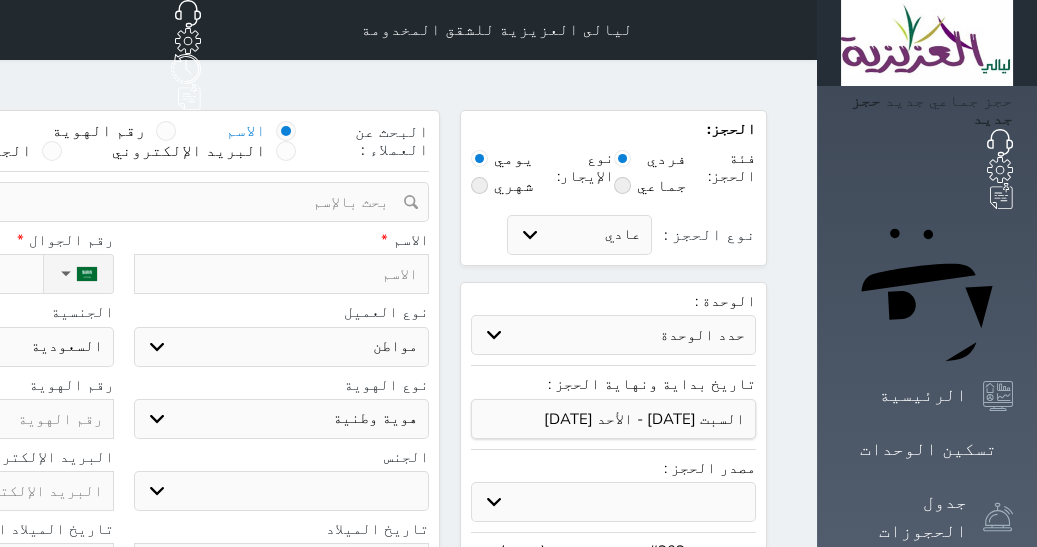 select 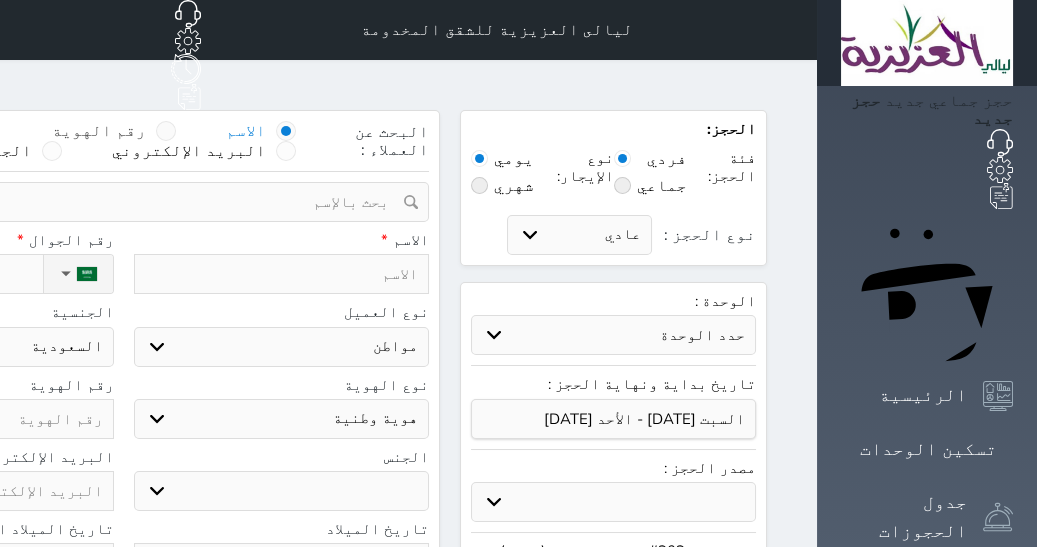 click at bounding box center [166, 131] 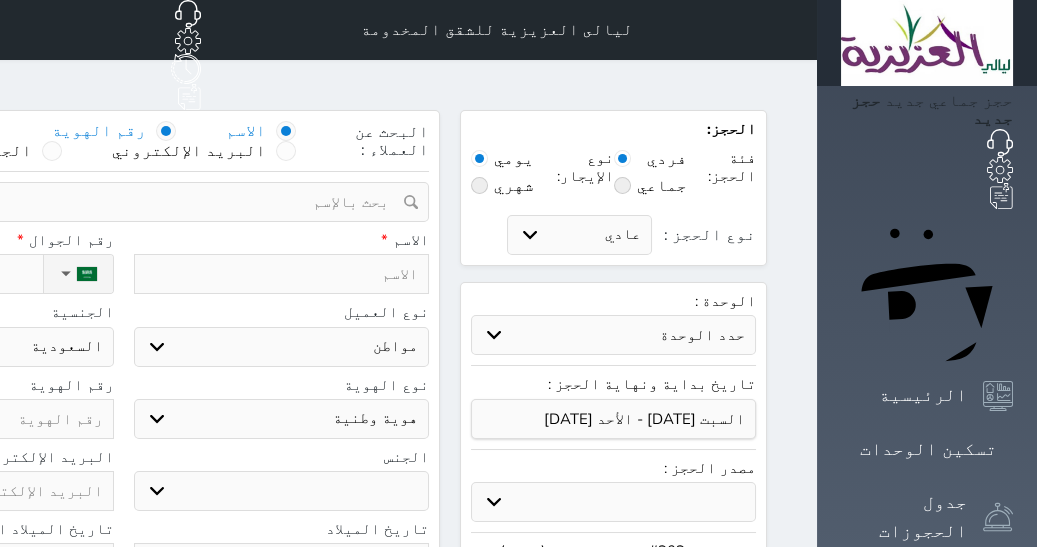 radio on "false" 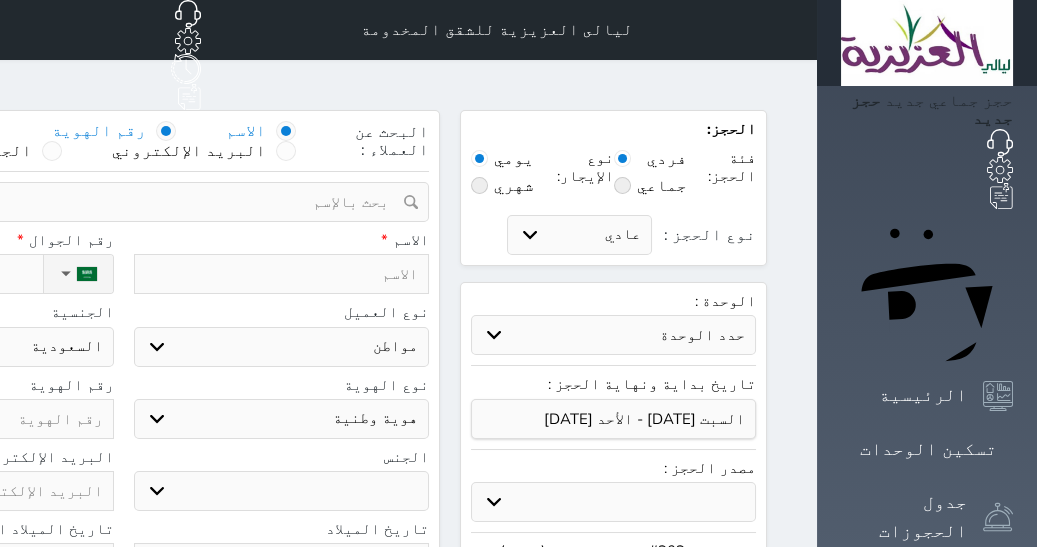 select 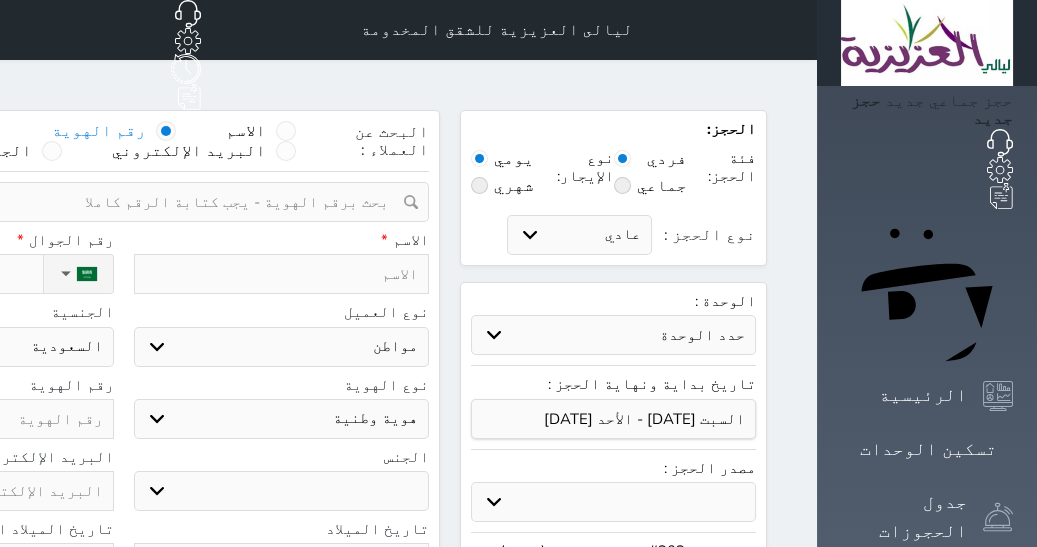 click at bounding box center (116, 202) 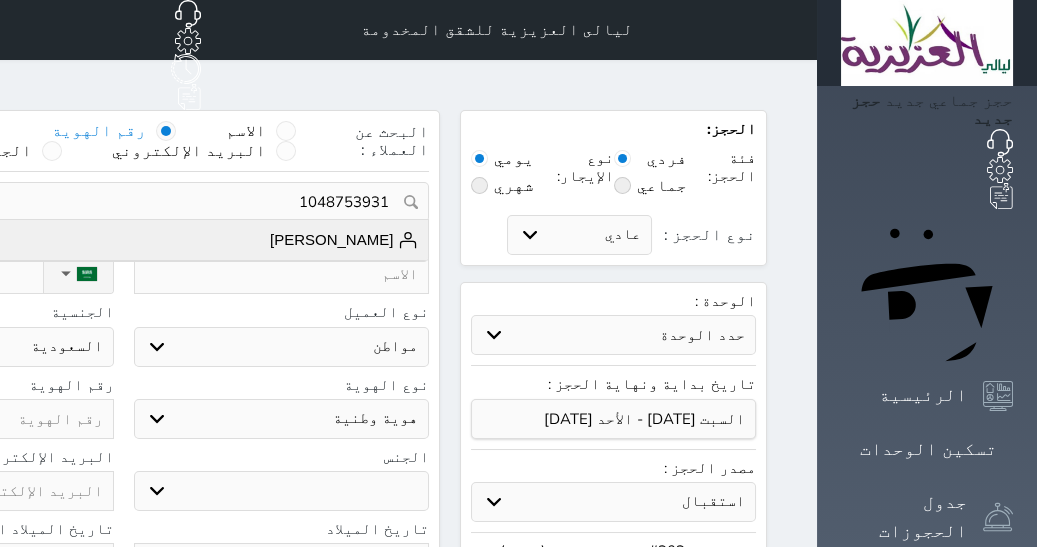click on "[PERSON_NAME]" at bounding box center (344, 240) 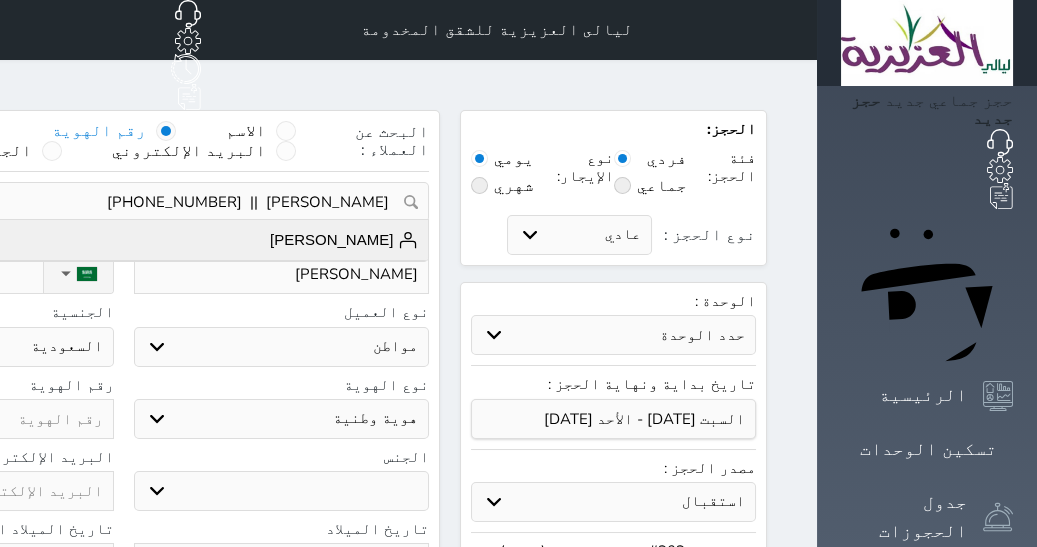 type on "[PHONE_NUMBER]" 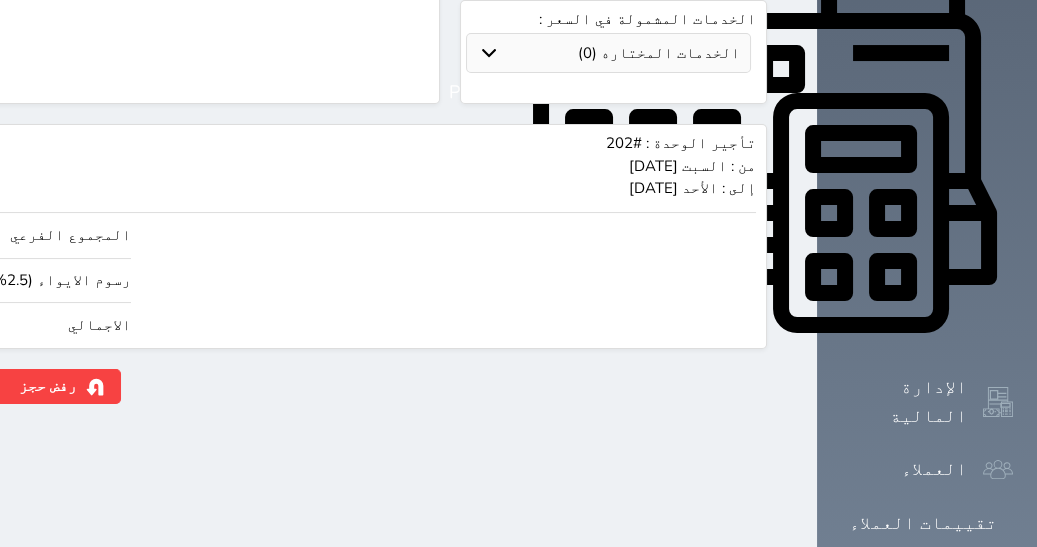 scroll, scrollTop: 822, scrollLeft: 0, axis: vertical 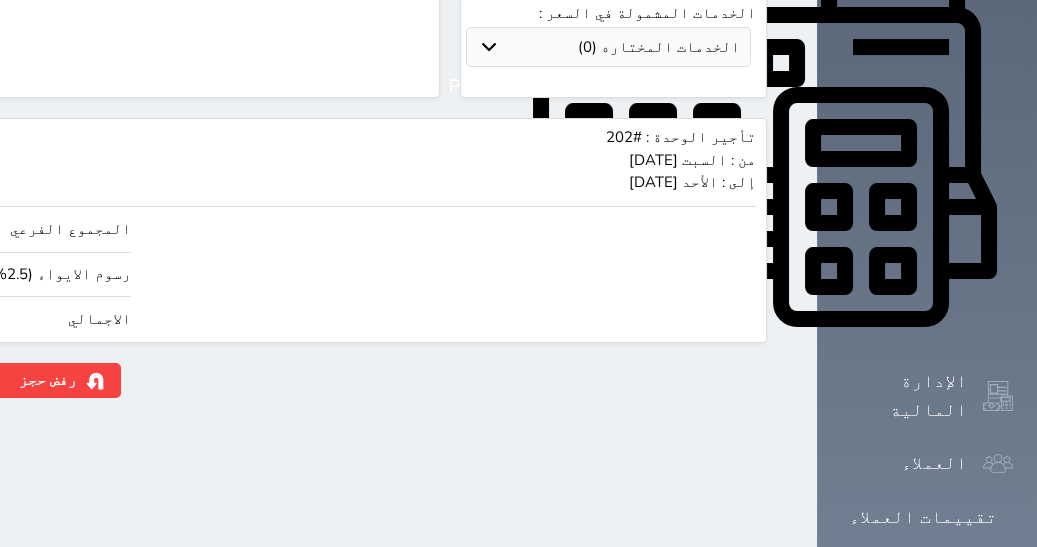 click on "190.00" at bounding box center [-117, 319] 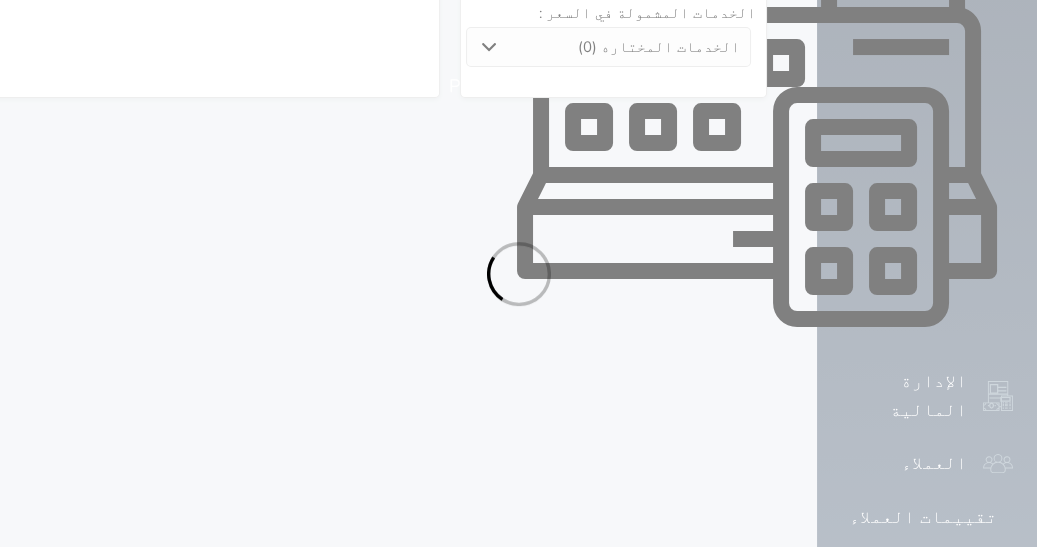 select on "1" 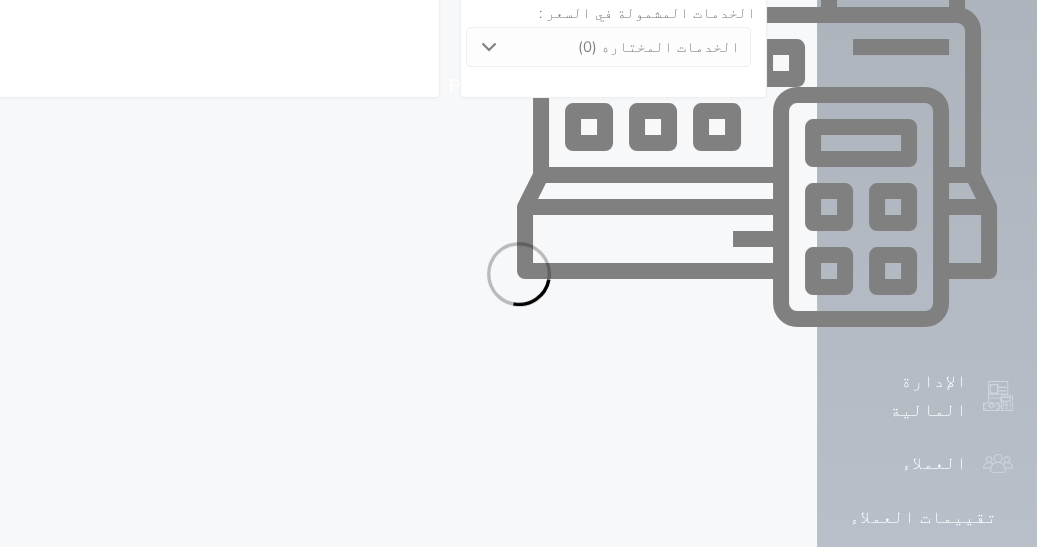 select on "113" 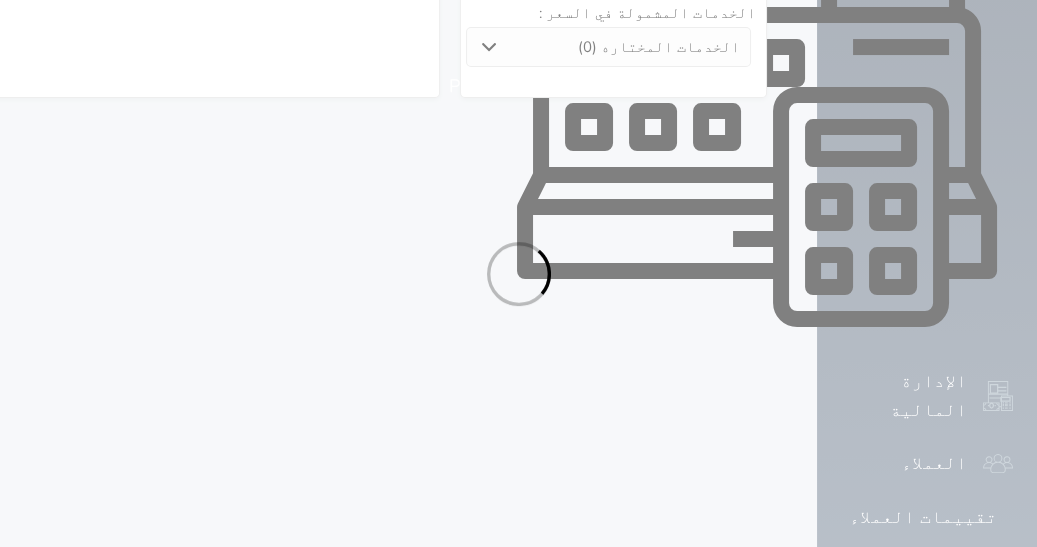 select on "1" 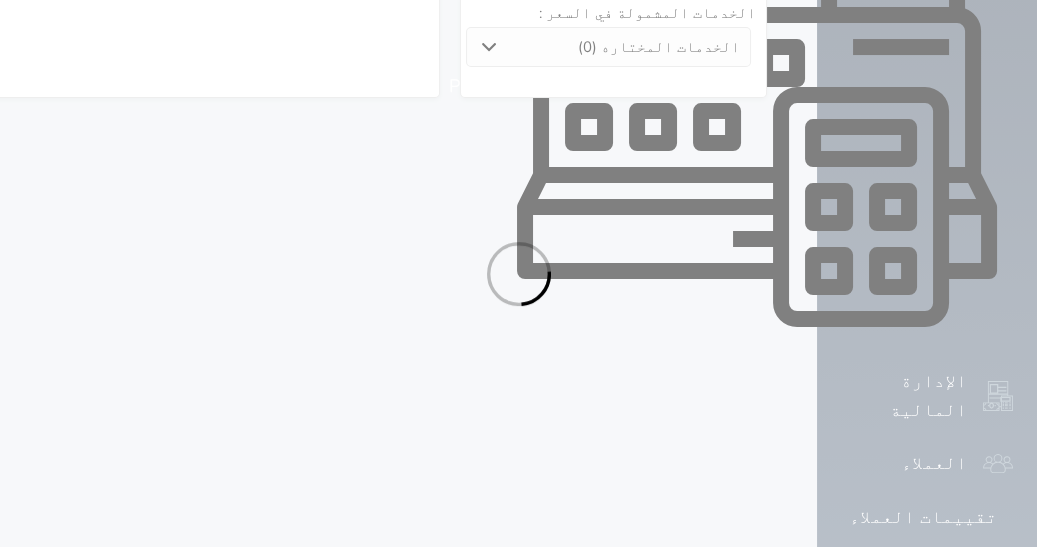 select on "7" 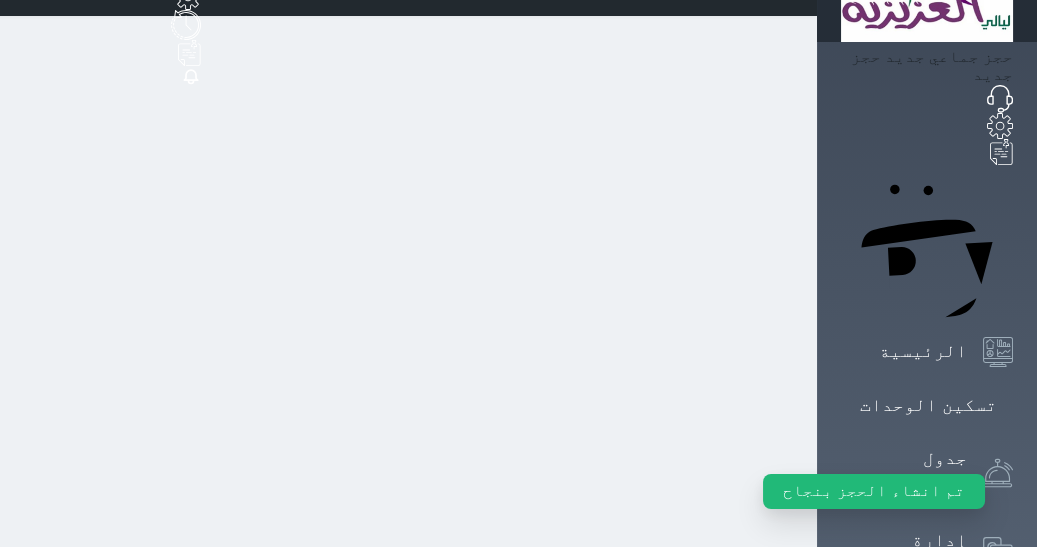 scroll, scrollTop: 0, scrollLeft: 0, axis: both 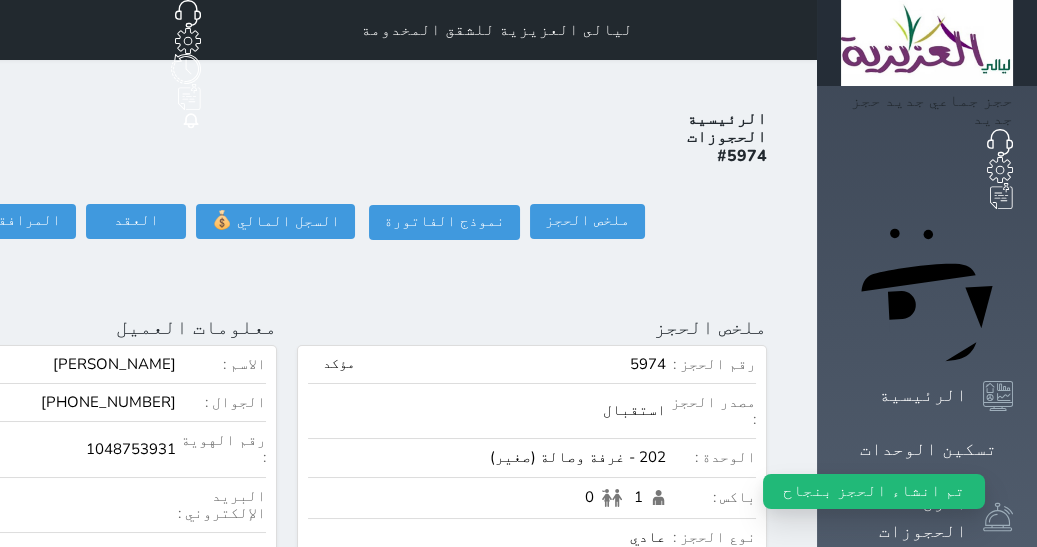 click on "تسجيل دخول" at bounding box center (-126, 221) 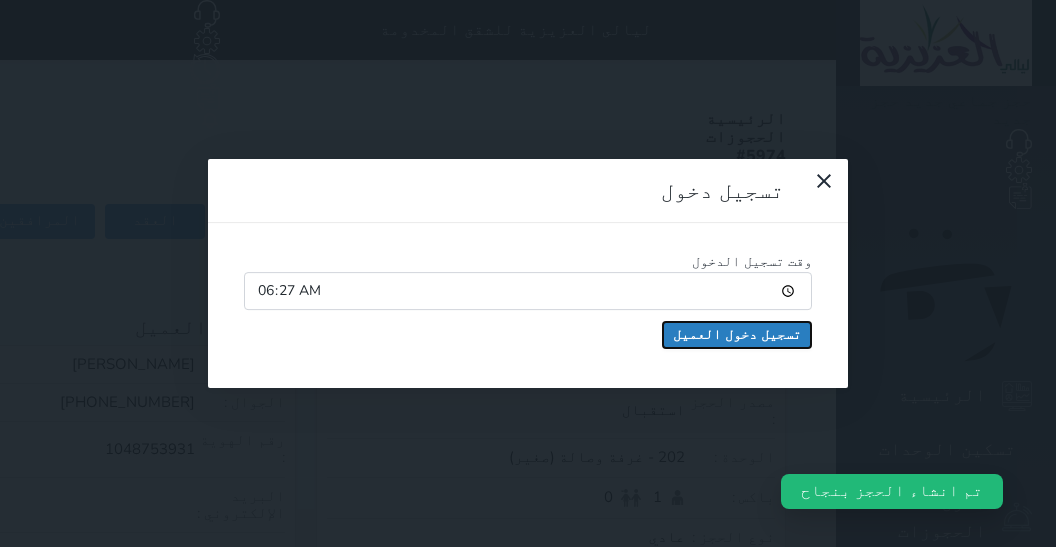 click on "تسجيل دخول العميل" at bounding box center (737, 335) 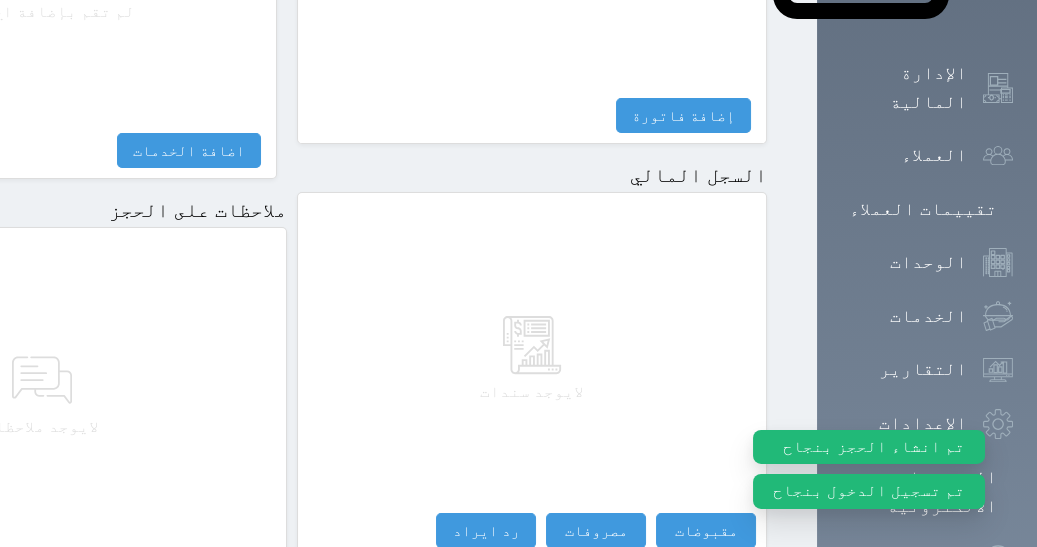 scroll, scrollTop: 1175, scrollLeft: 0, axis: vertical 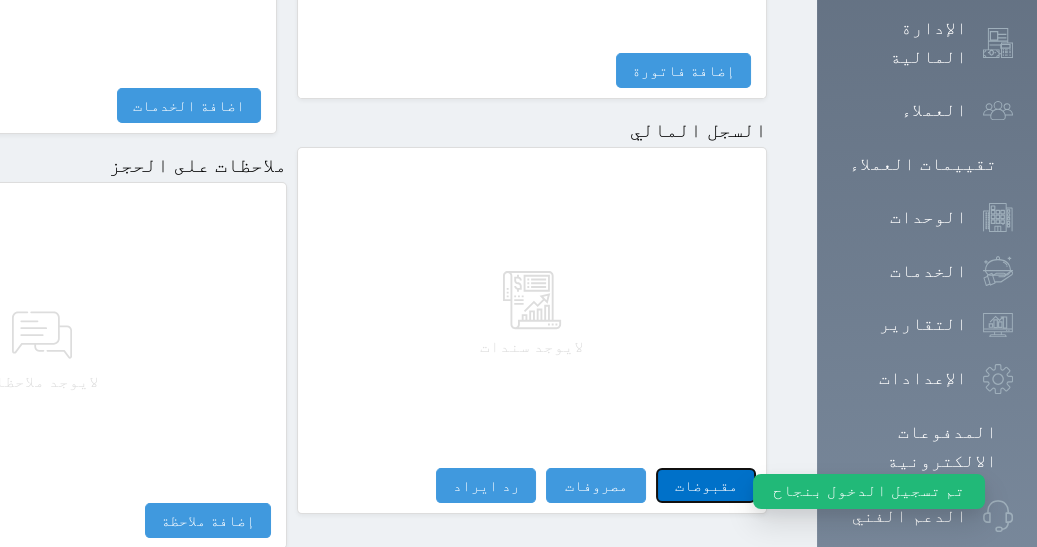 click on "مقبوضات" at bounding box center (706, 485) 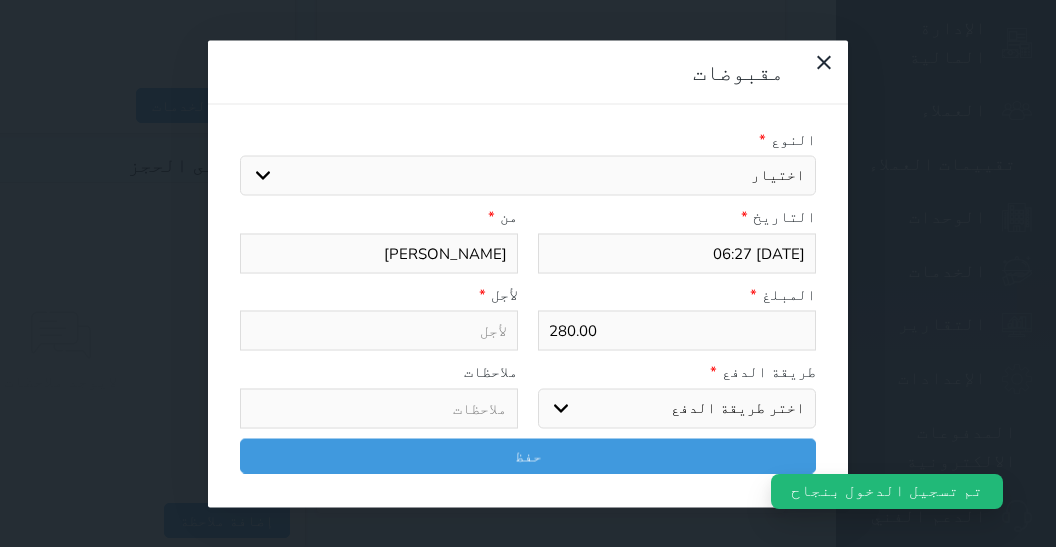 select 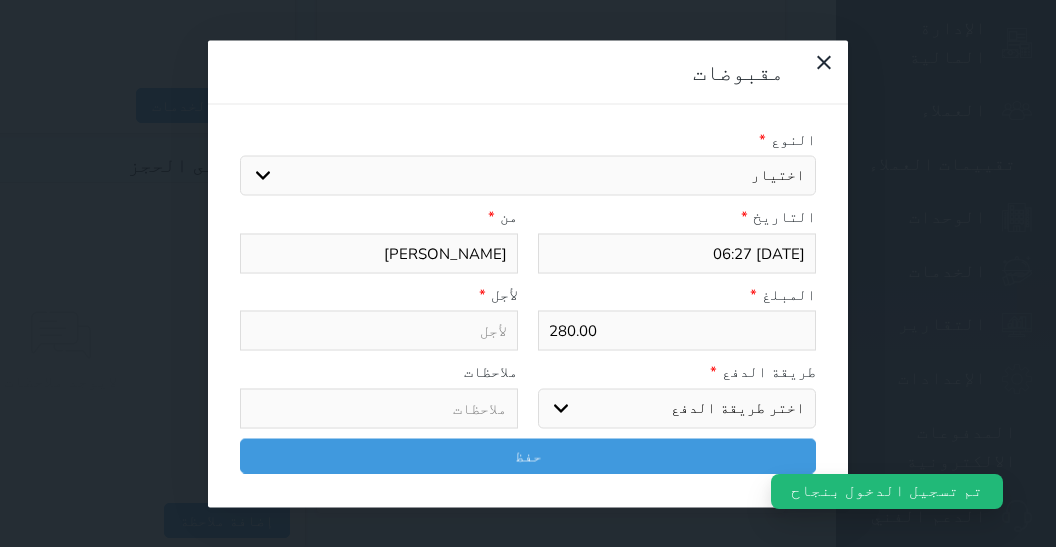 select 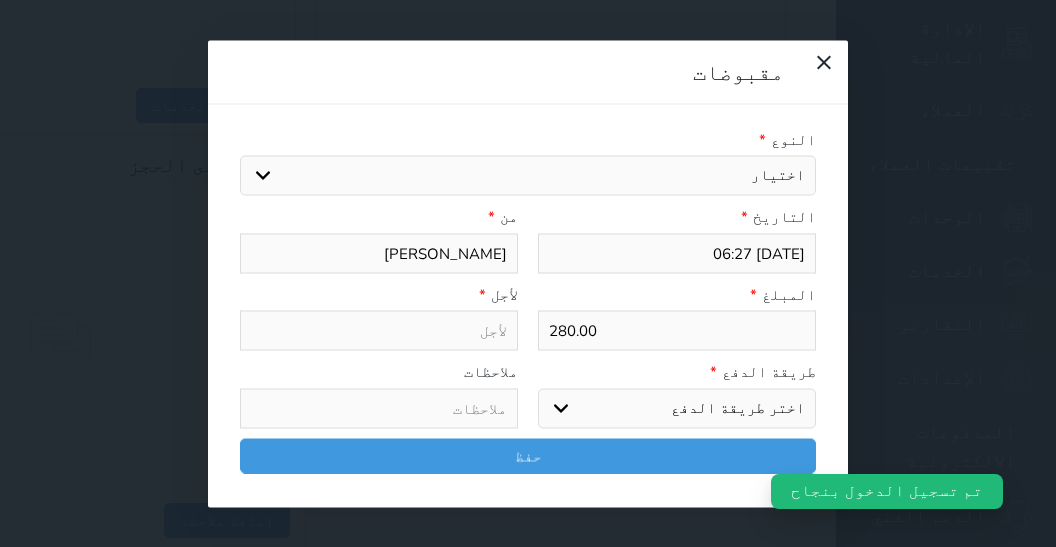 select on "2620" 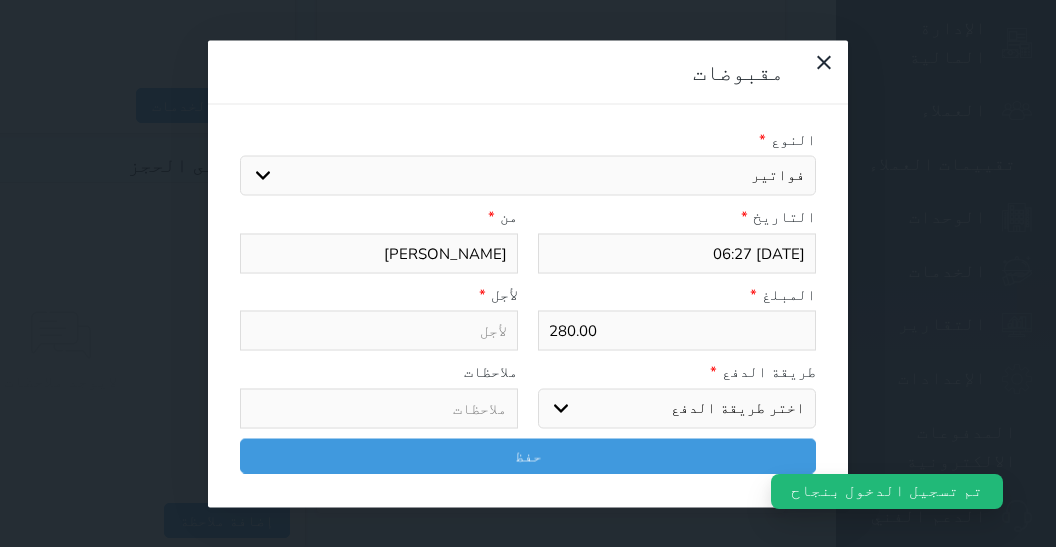 click on "فواتير" at bounding box center [0, 0] 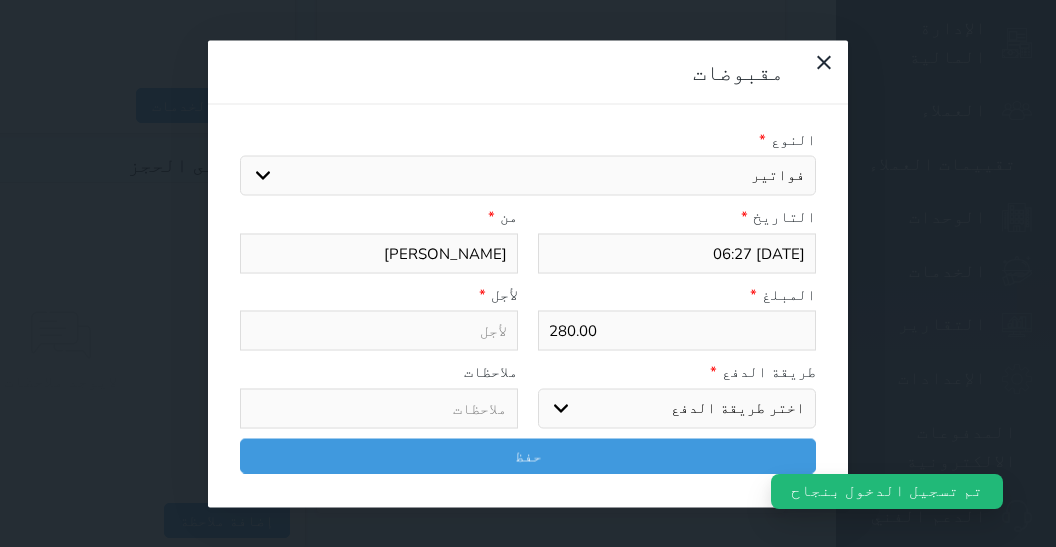 type on "فواتير - الوحدة - 202" 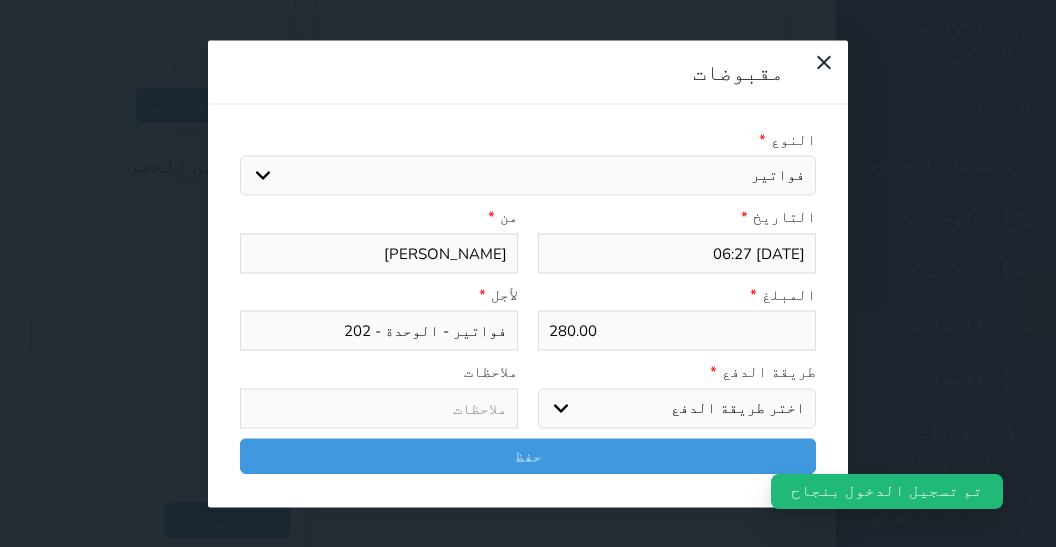click on "اختر طريقة الدفع   دفع نقدى   تحويل بنكى   مدى   بطاقة ائتمان   آجل" at bounding box center (677, 408) 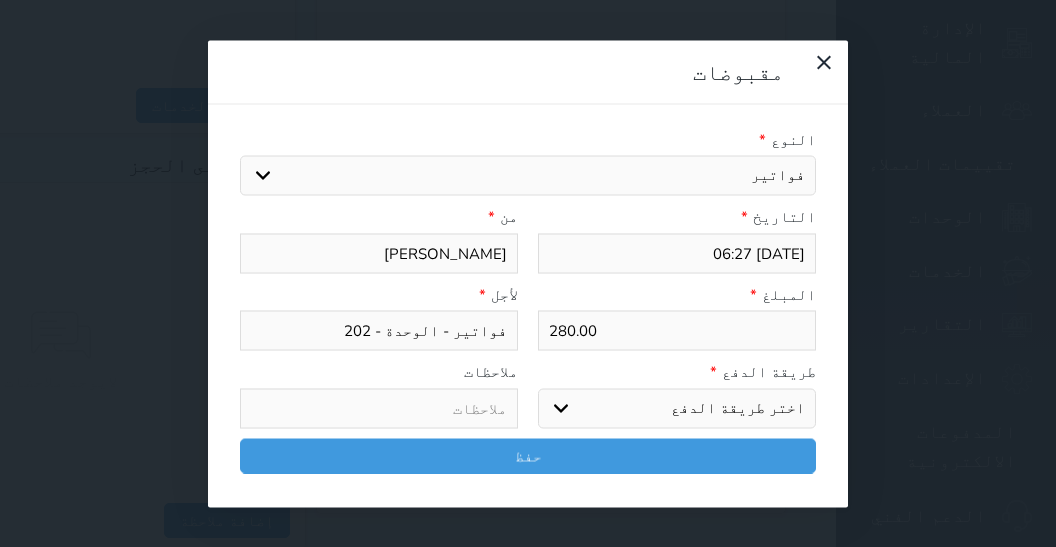 select on "mada" 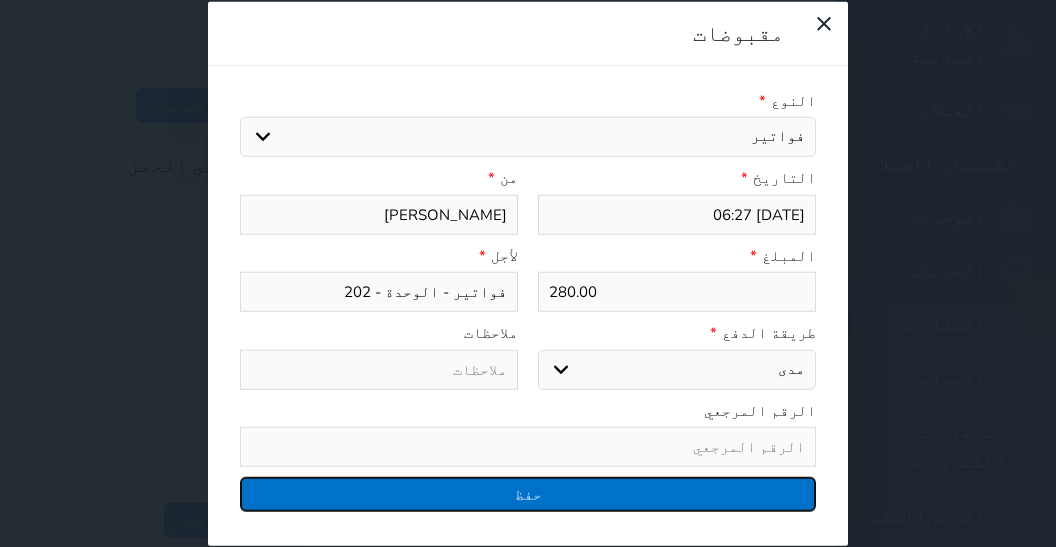 click on "حفظ" at bounding box center (528, 494) 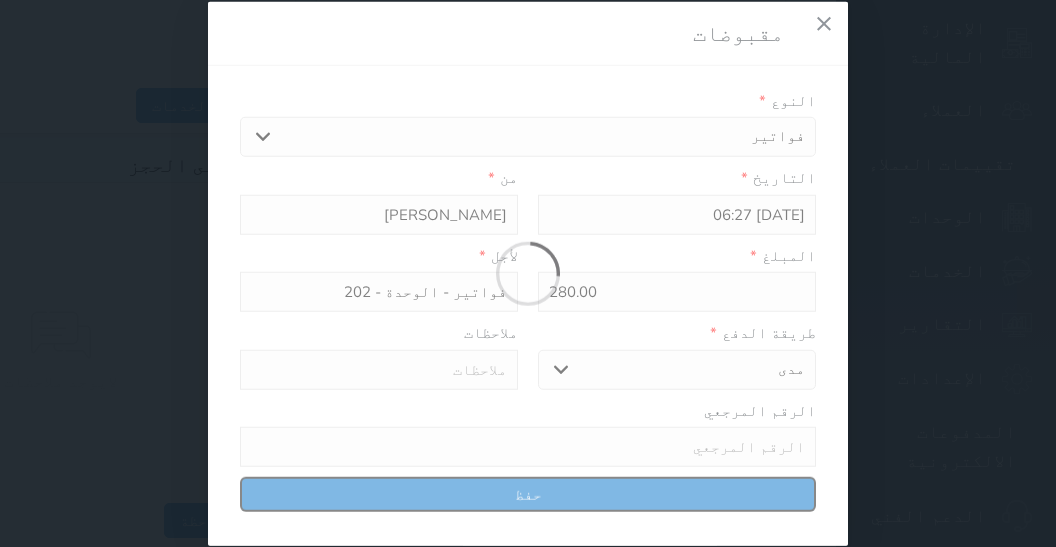 select 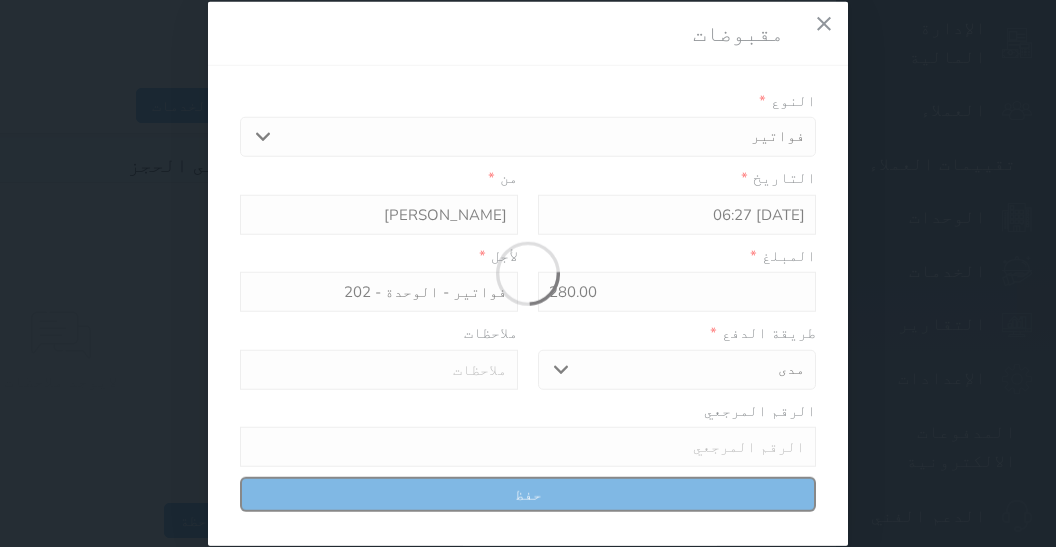 type 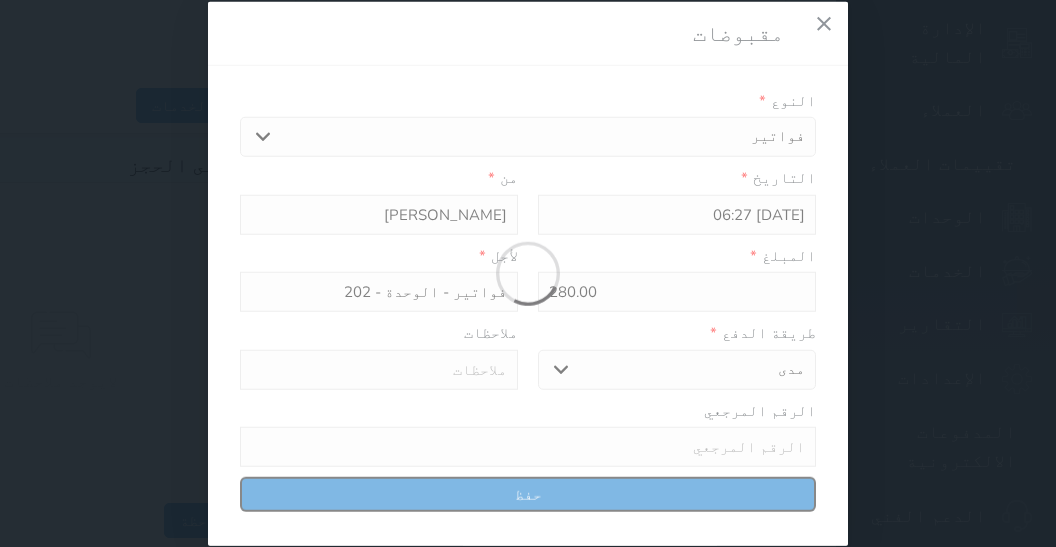 type on "0" 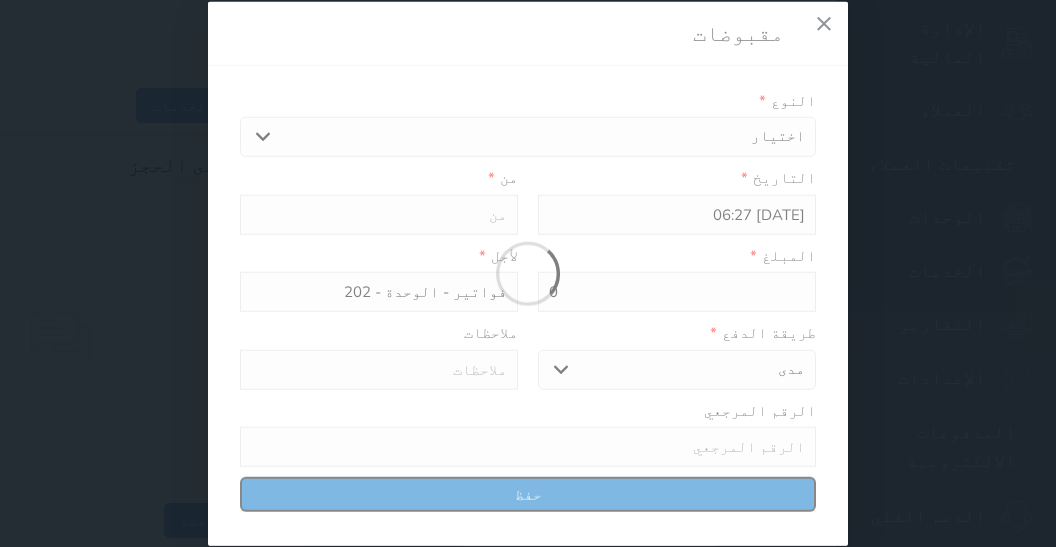 select 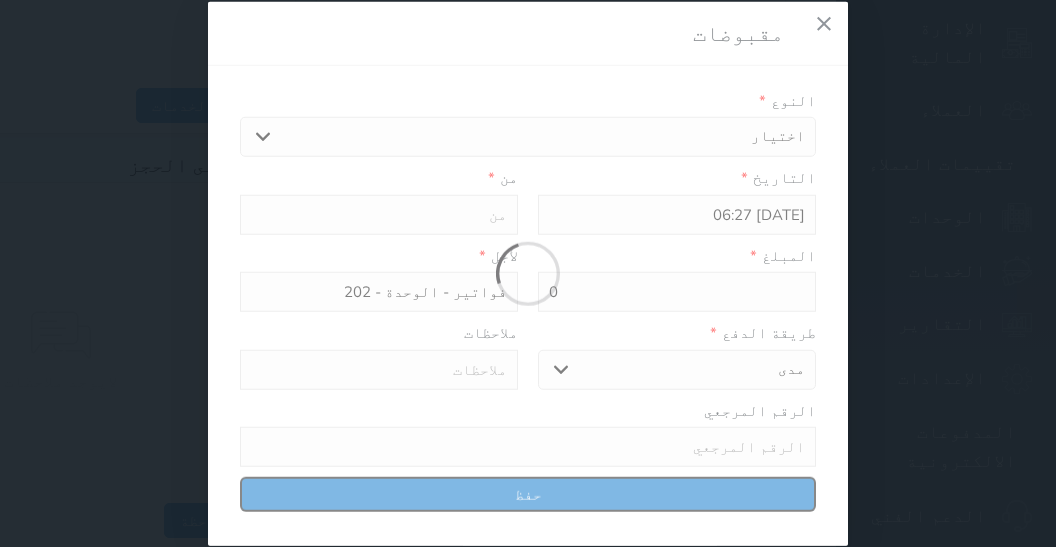type on "0" 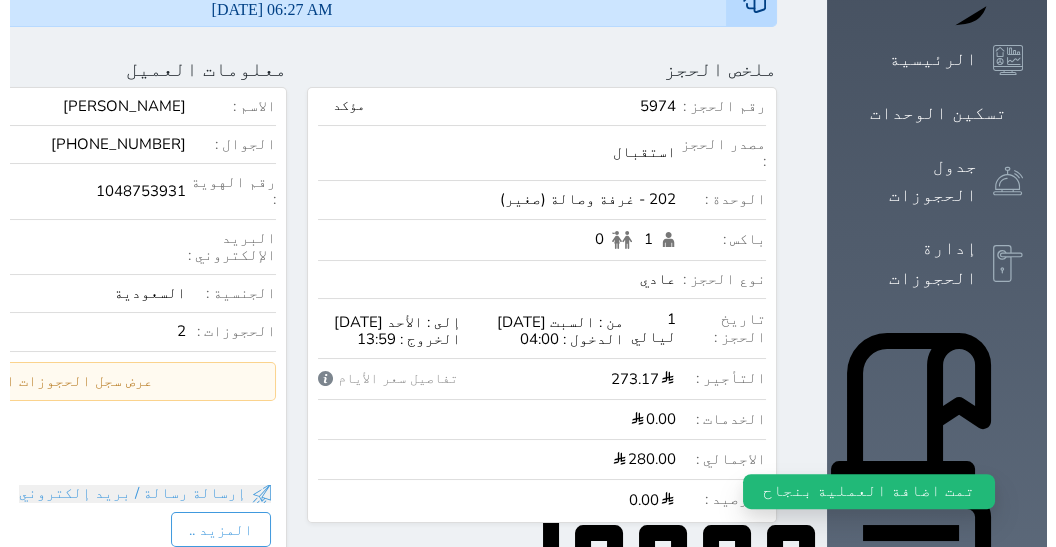scroll, scrollTop: 382, scrollLeft: 0, axis: vertical 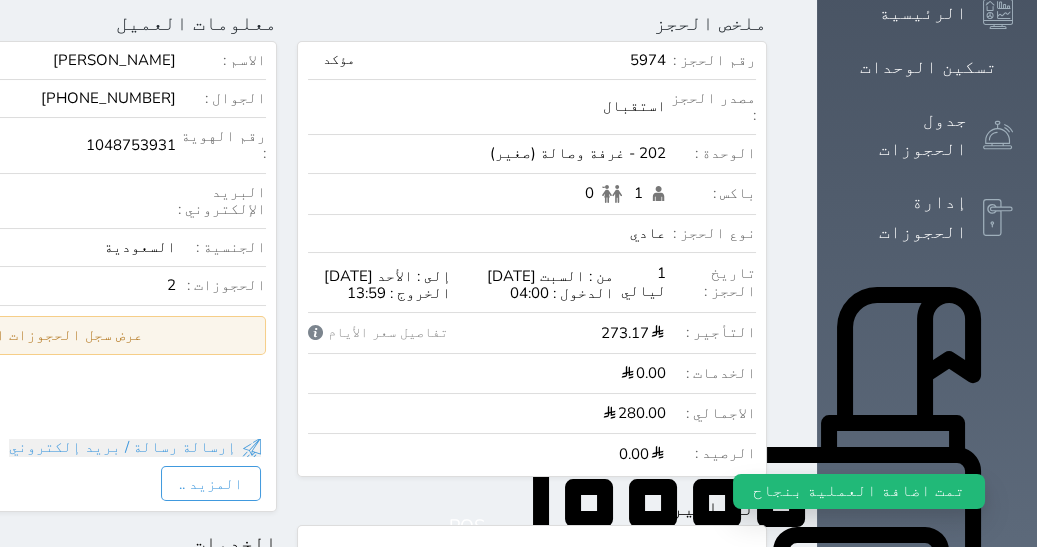 click on "عرض سجل الحجوزات السابقة" at bounding box center [42, 335] 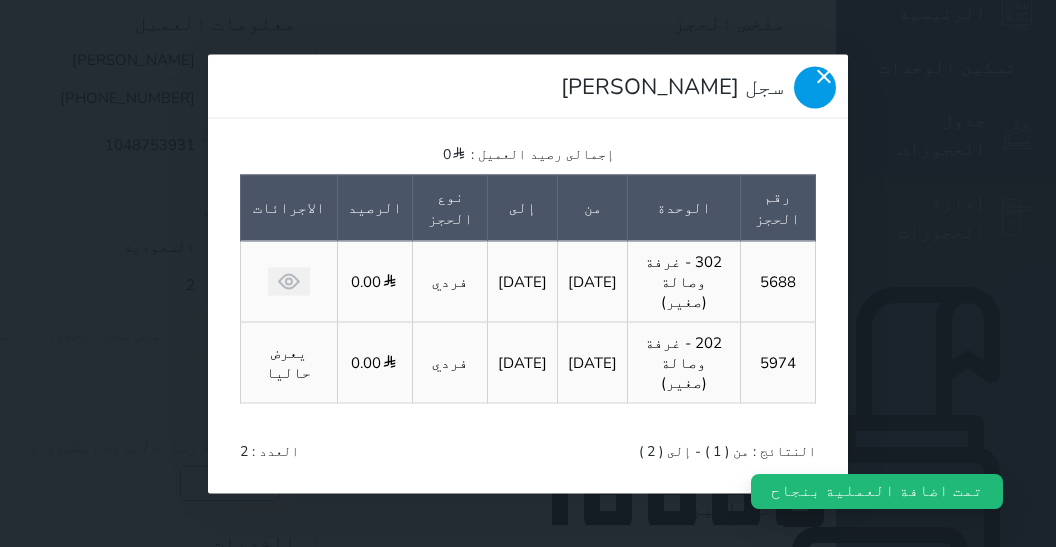 click 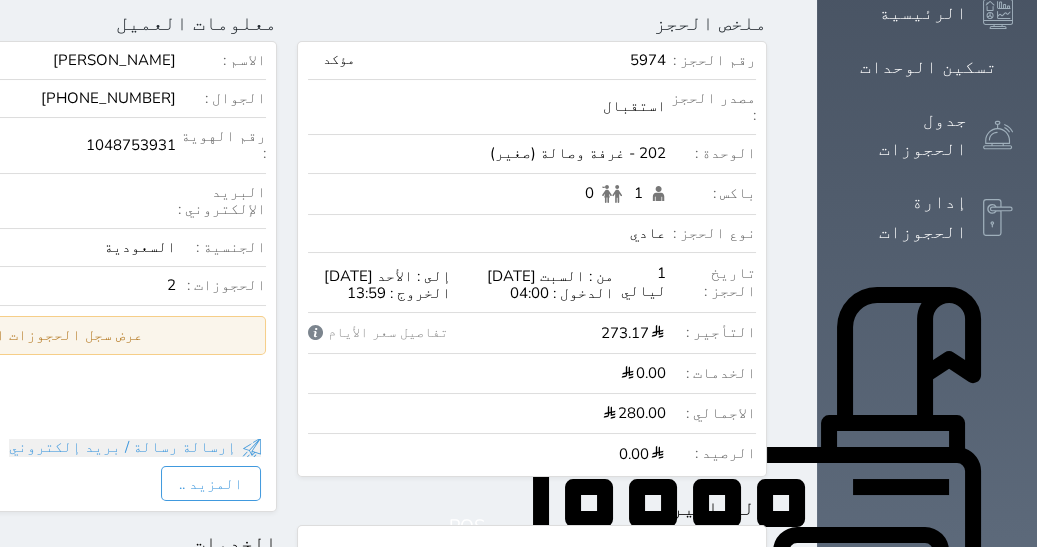 click on "عرض سجل الحجوزات السابقة" at bounding box center (42, 335) 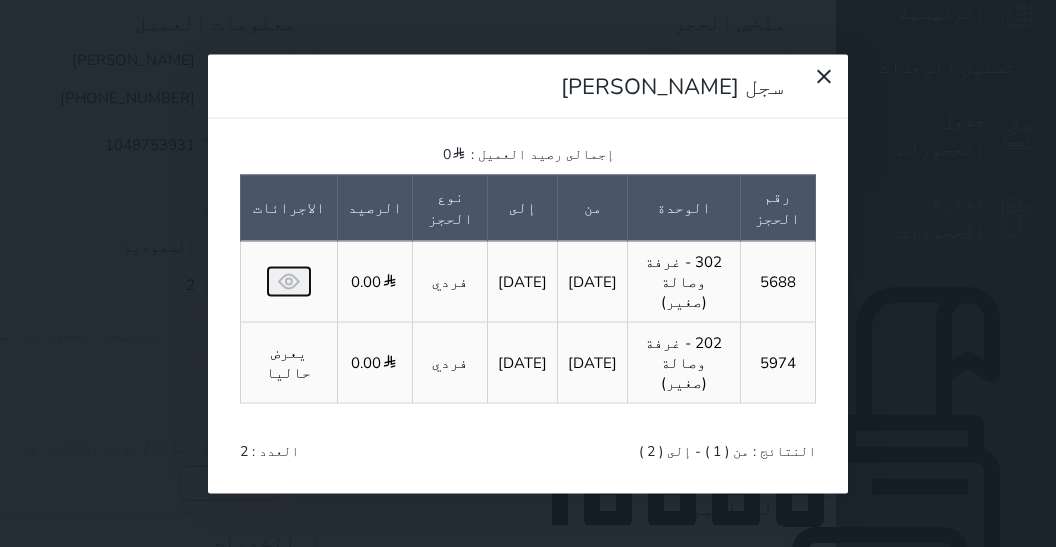 click at bounding box center [289, 281] 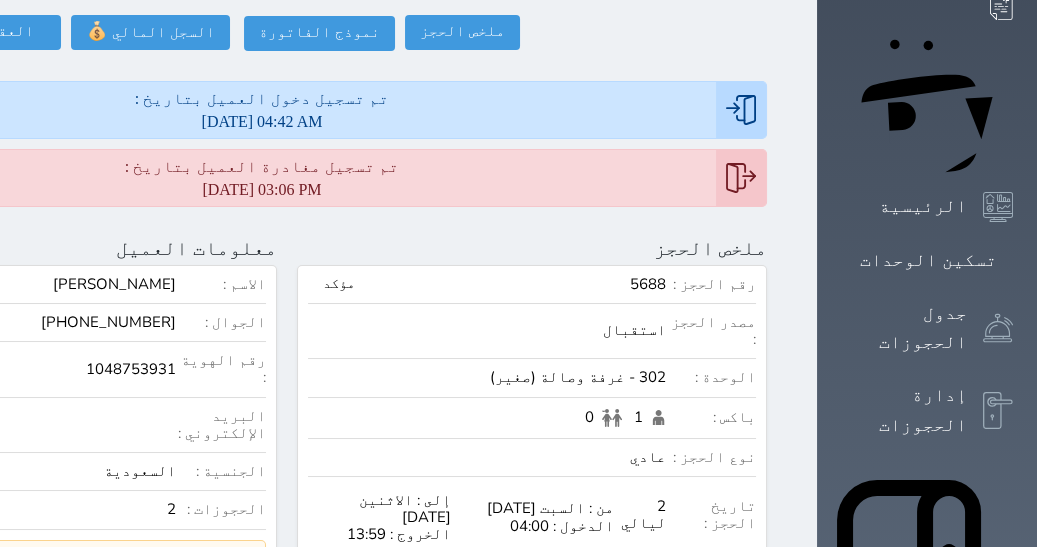 scroll, scrollTop: 0, scrollLeft: 0, axis: both 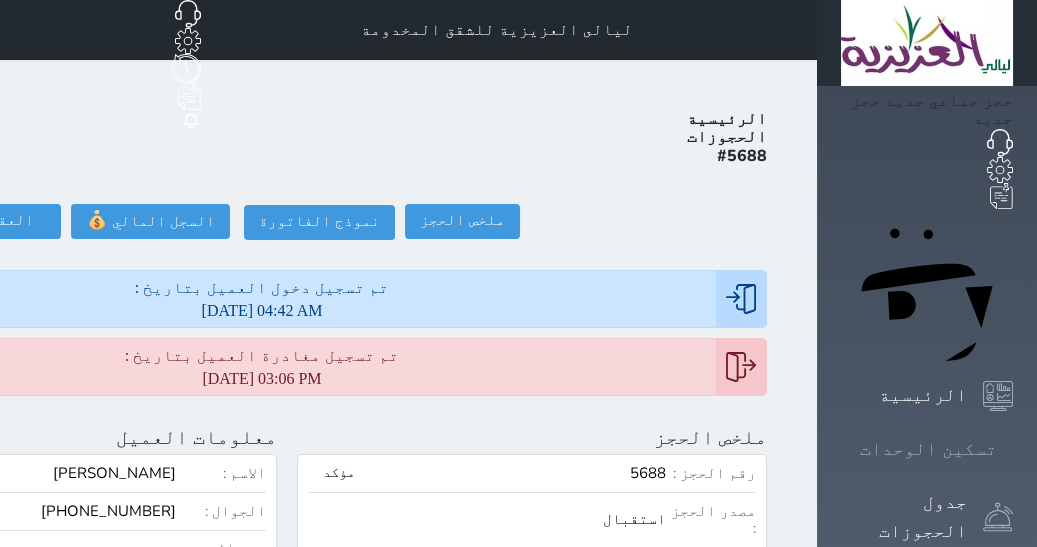click 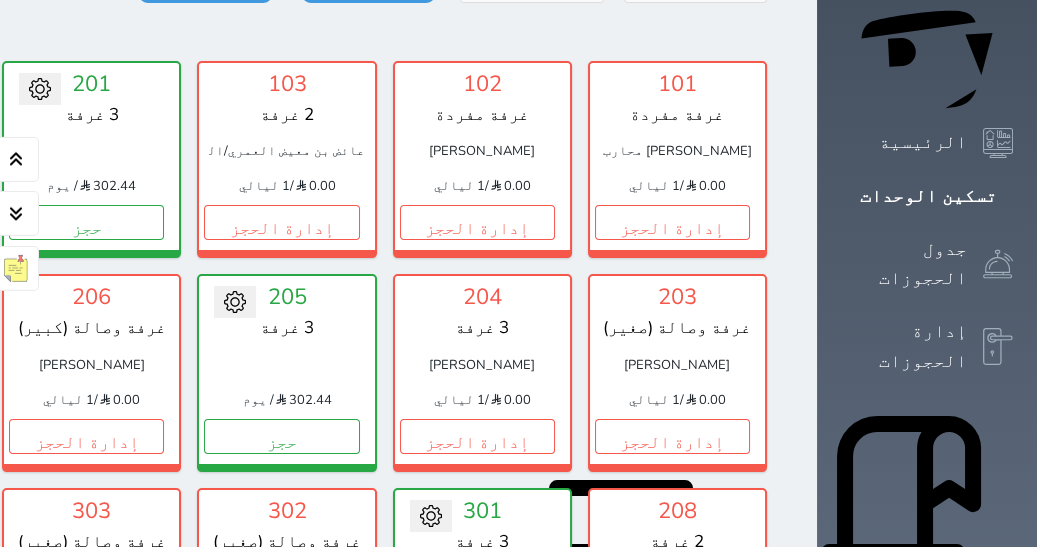 scroll, scrollTop: 251, scrollLeft: 0, axis: vertical 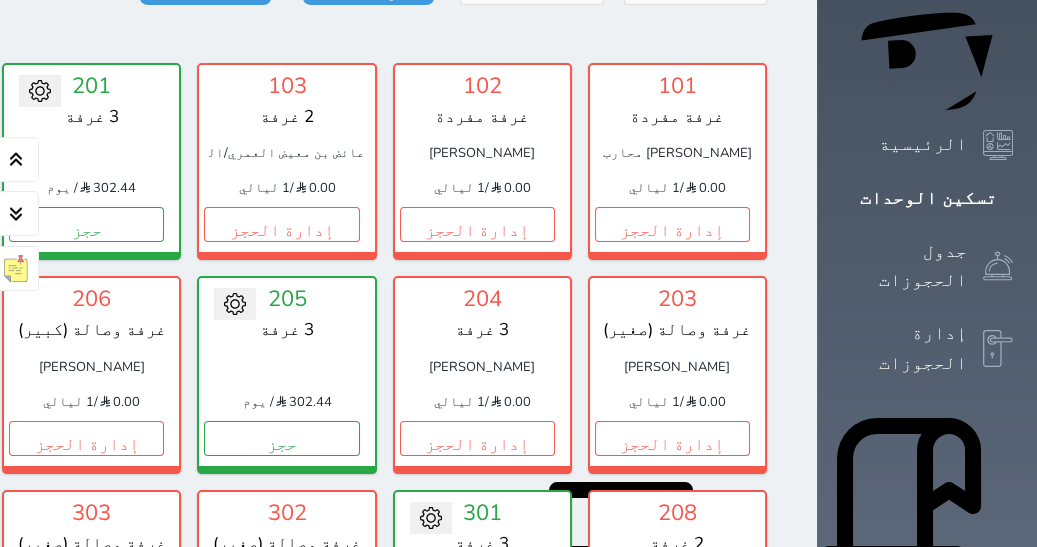click on "إدارة الحجز" at bounding box center (-109, 224) 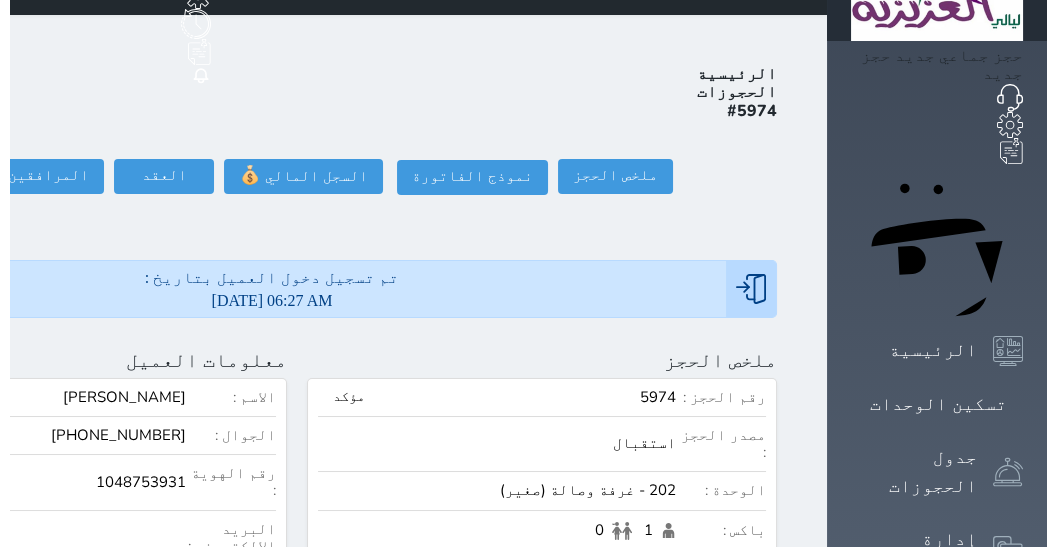 scroll, scrollTop: 0, scrollLeft: 0, axis: both 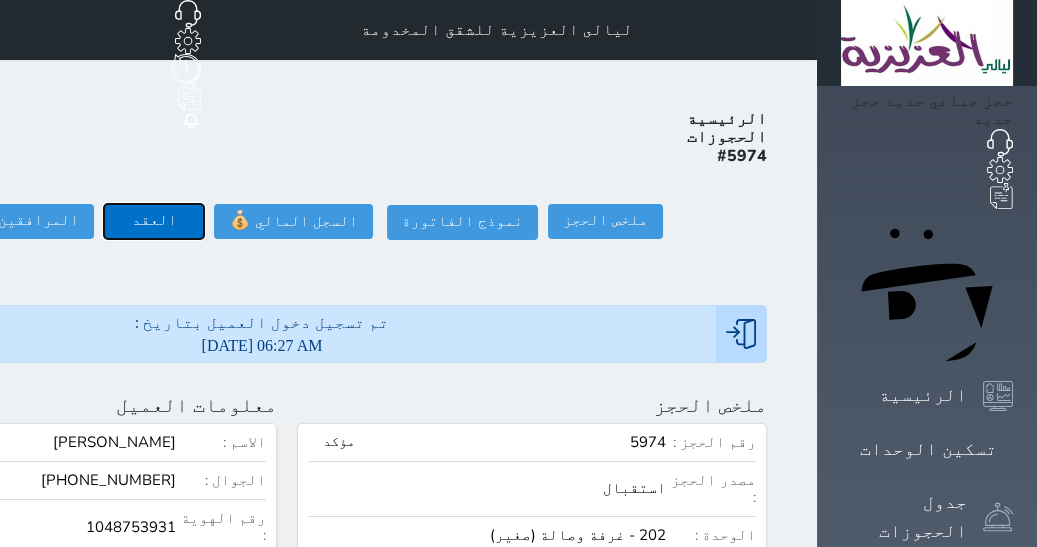 click on "العقد" at bounding box center (154, 221) 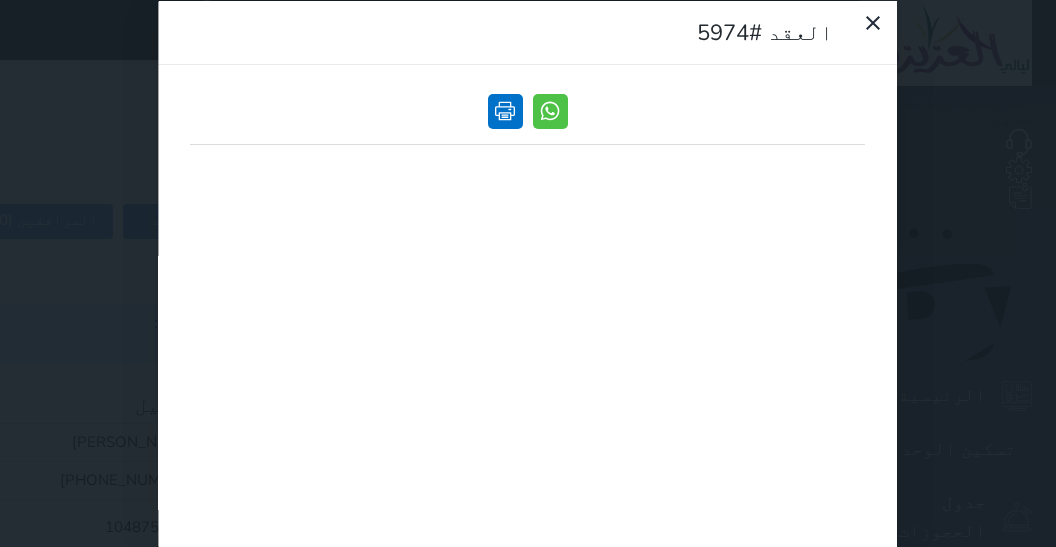 click at bounding box center [505, 110] 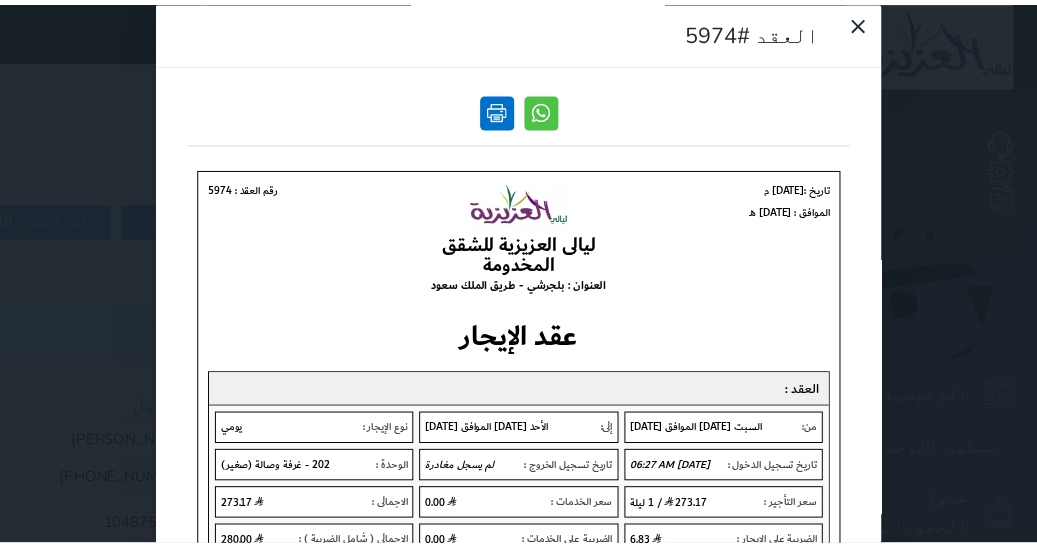 scroll, scrollTop: 0, scrollLeft: 0, axis: both 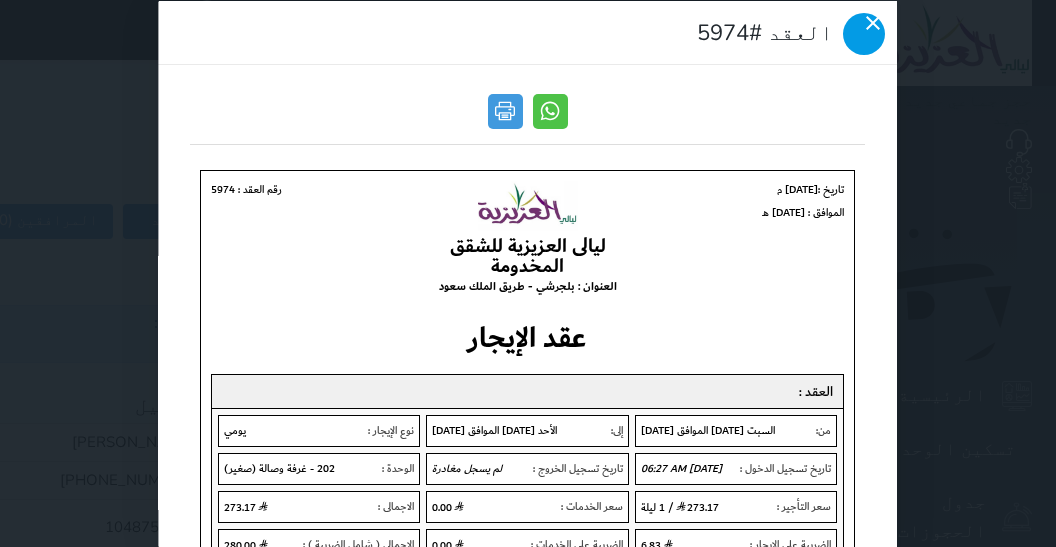 click 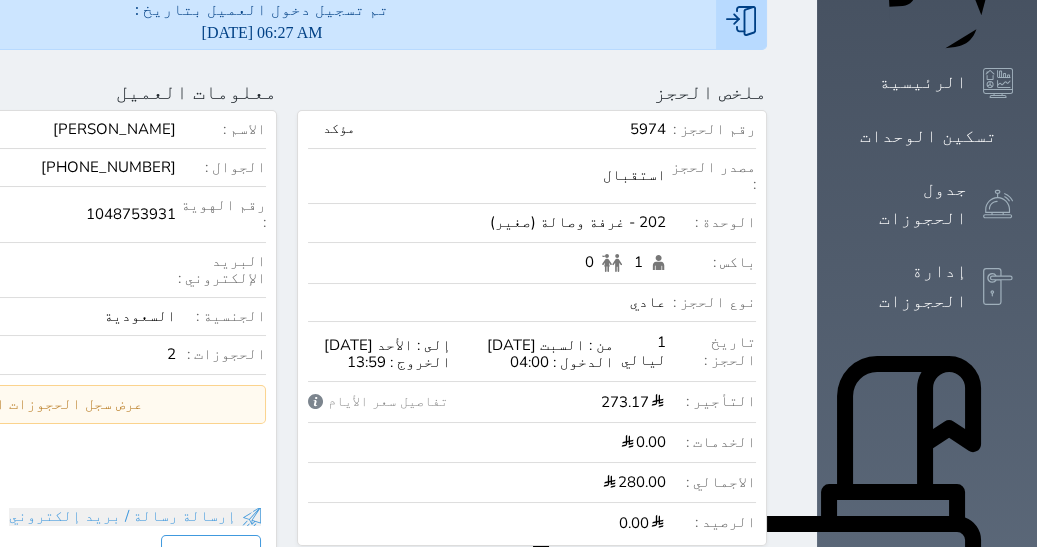 scroll, scrollTop: 571, scrollLeft: 0, axis: vertical 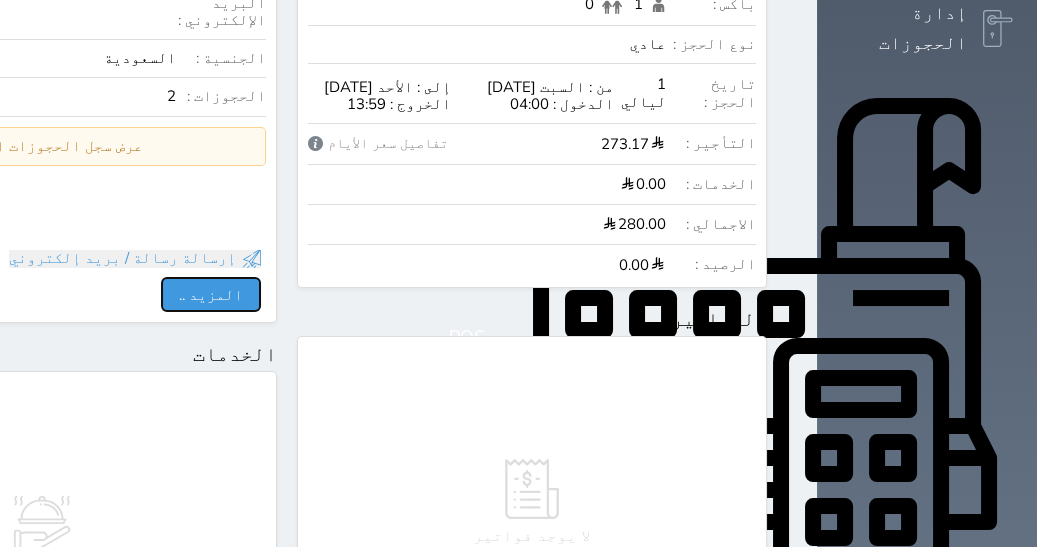 click on "المزيد .." at bounding box center (211, 294) 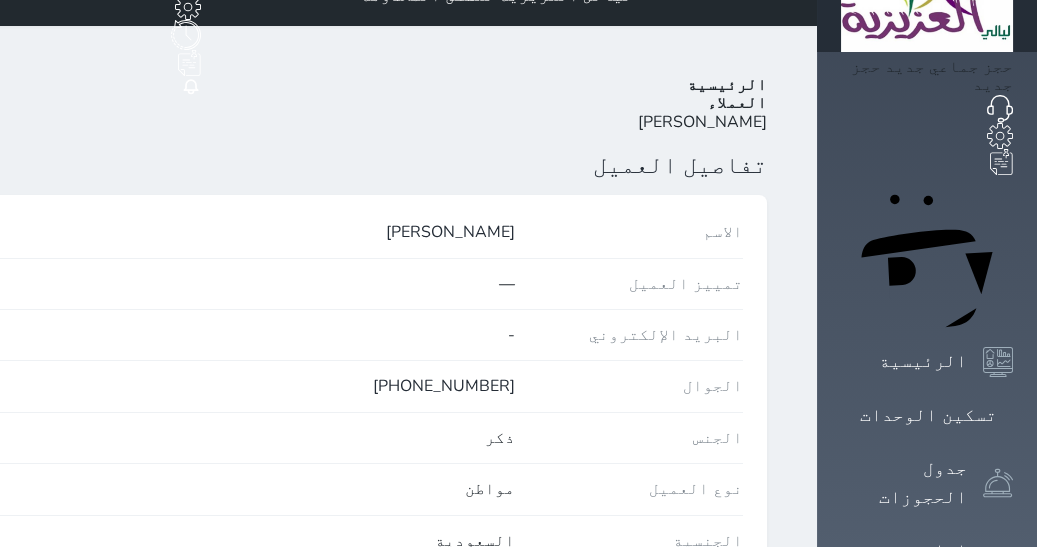 scroll, scrollTop: 32, scrollLeft: 0, axis: vertical 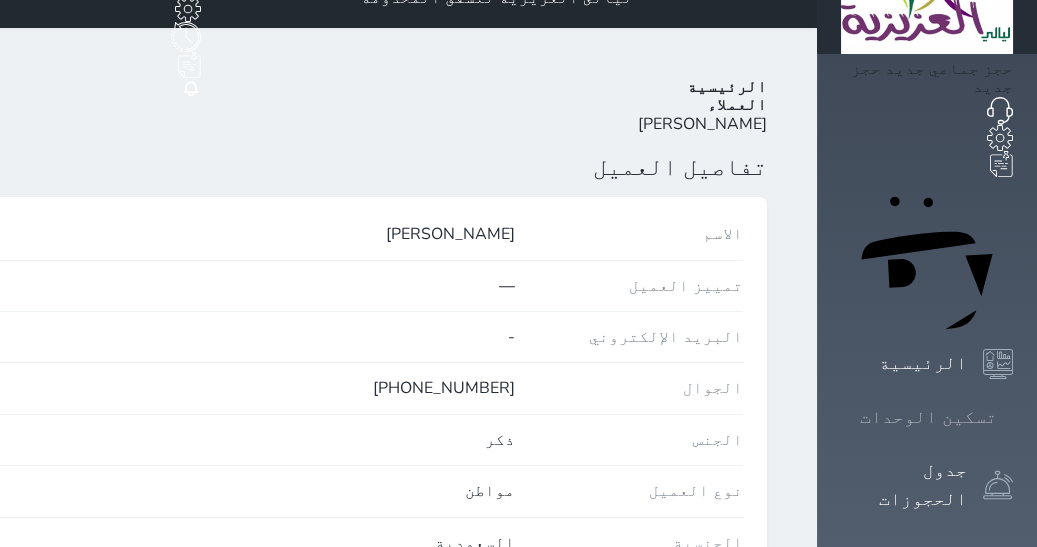 click 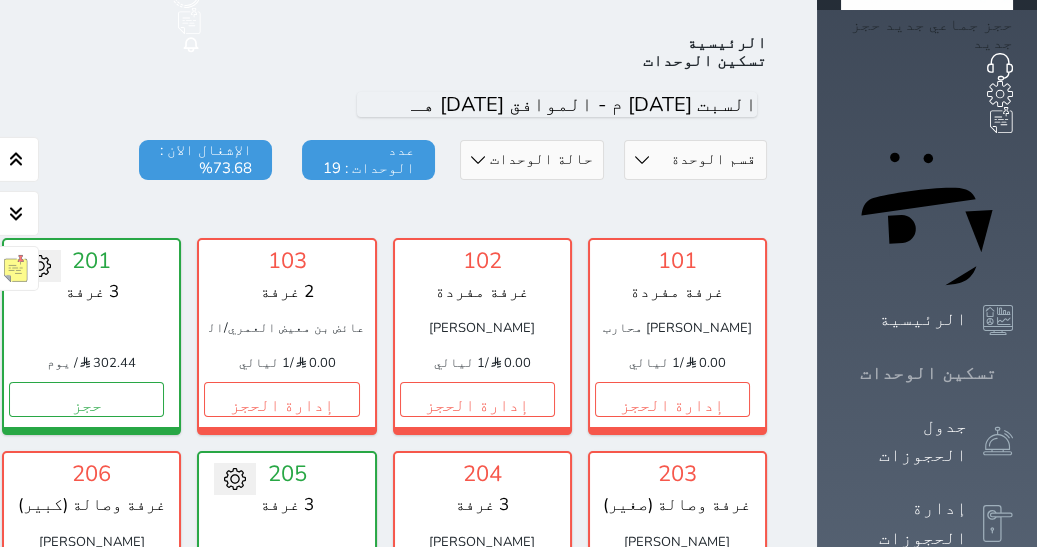 scroll, scrollTop: 77, scrollLeft: 0, axis: vertical 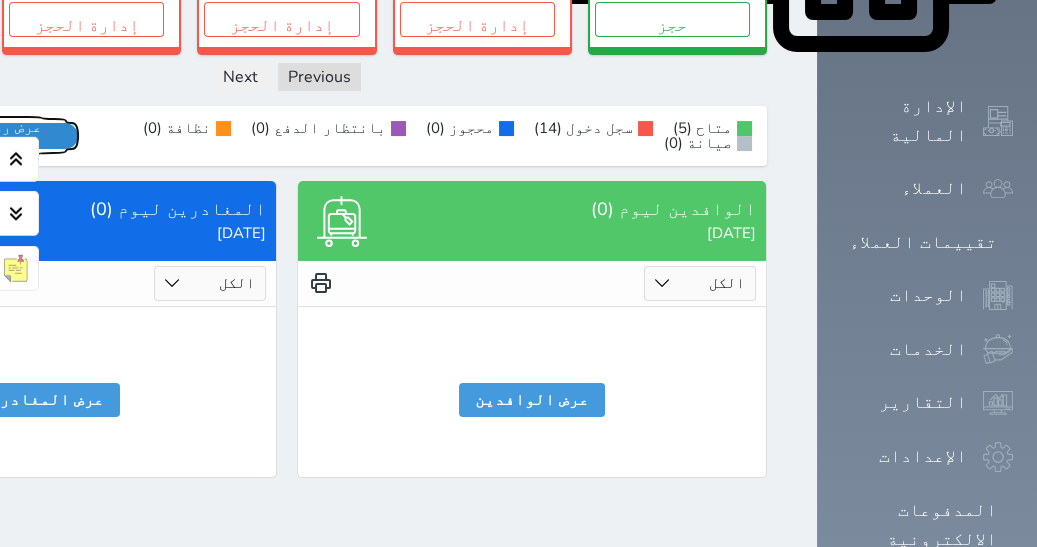 click on "عرض رصيد الصندوق" at bounding box center (8, 136) 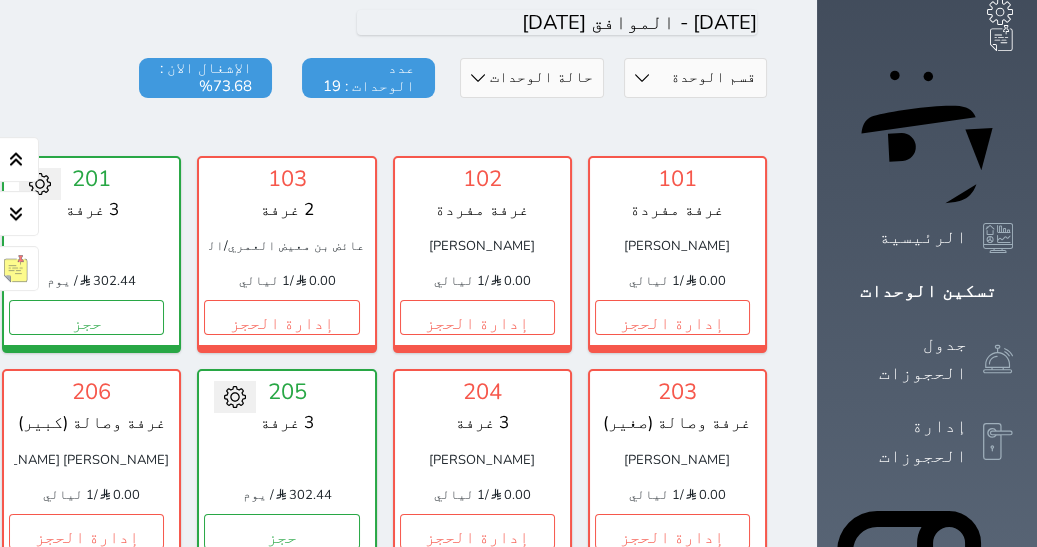 scroll, scrollTop: 0, scrollLeft: 0, axis: both 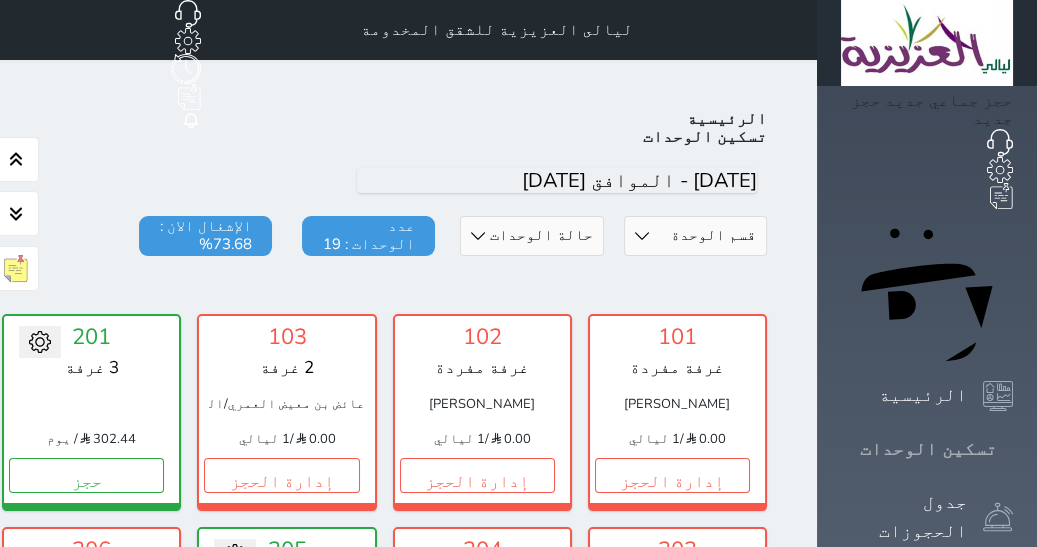 click on "تسكين الوحدات" at bounding box center (928, 449) 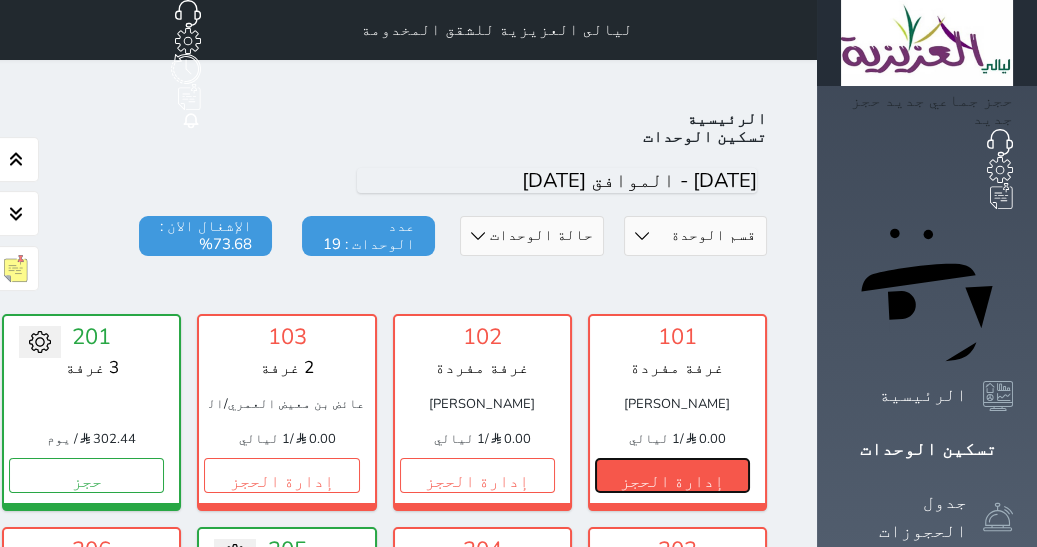 click on "إدارة الحجز" at bounding box center (672, 475) 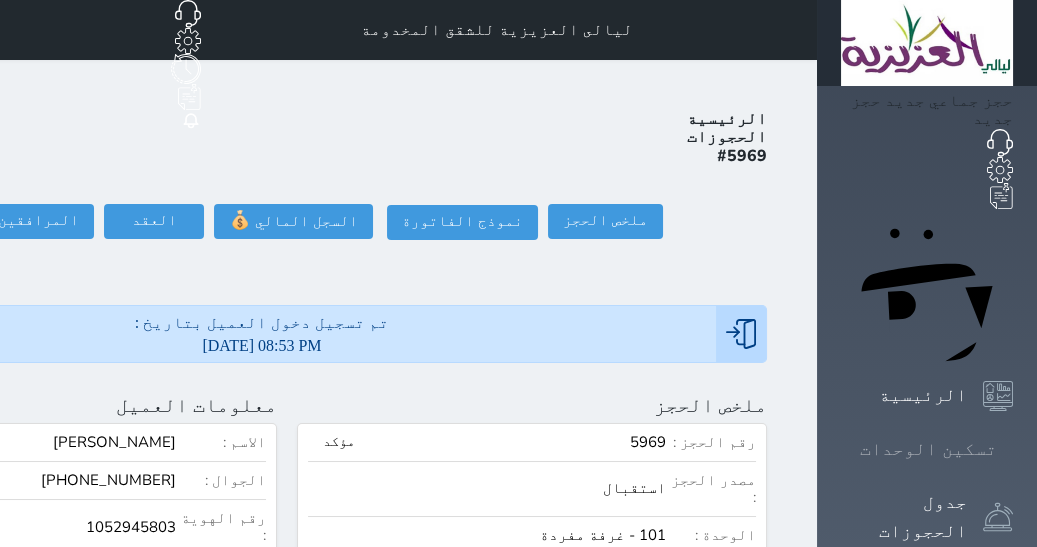 click on "تسكين الوحدات" at bounding box center (928, 449) 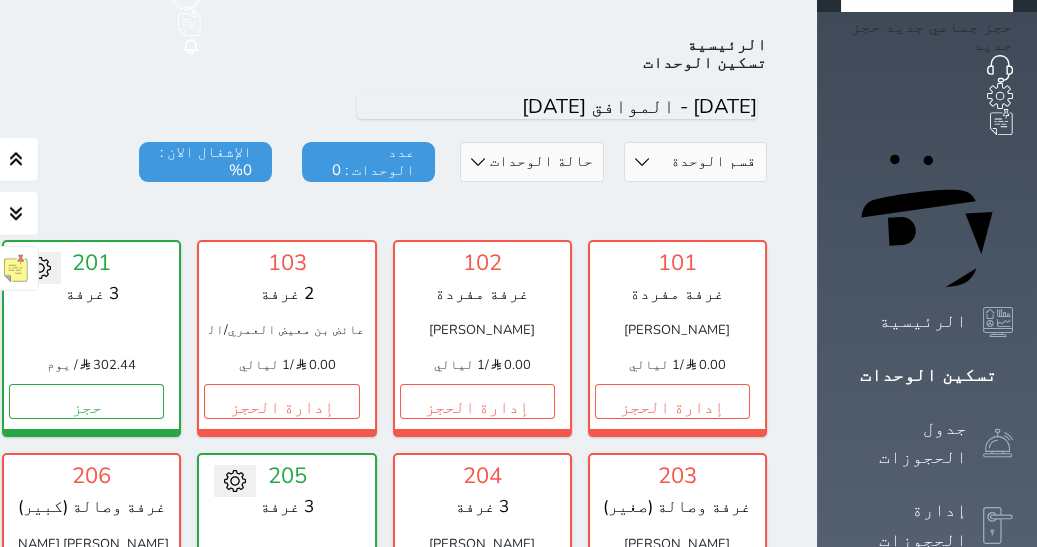 scroll, scrollTop: 77, scrollLeft: 0, axis: vertical 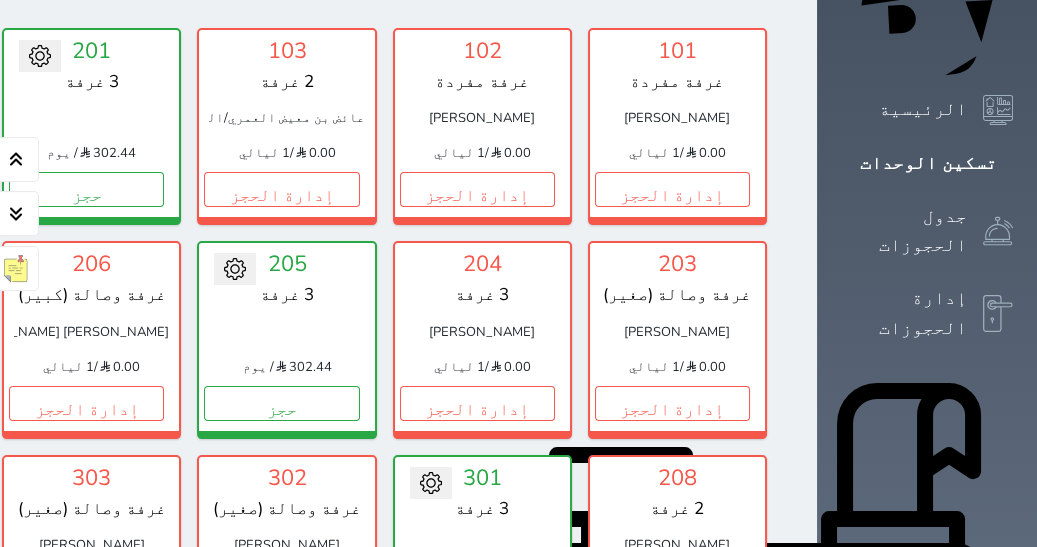 click on "إدارة الحجز" at bounding box center [-109, 189] 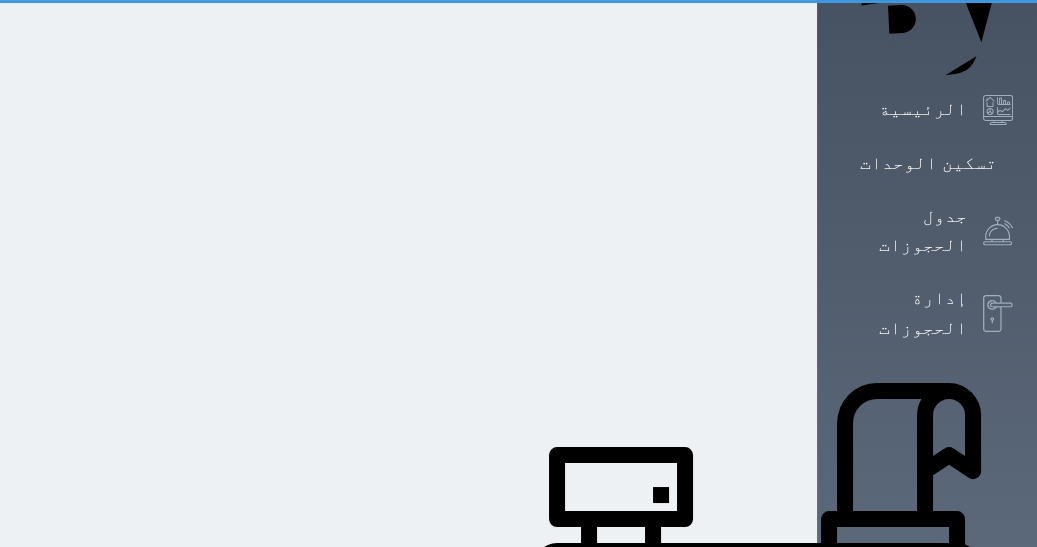 scroll, scrollTop: 0, scrollLeft: 0, axis: both 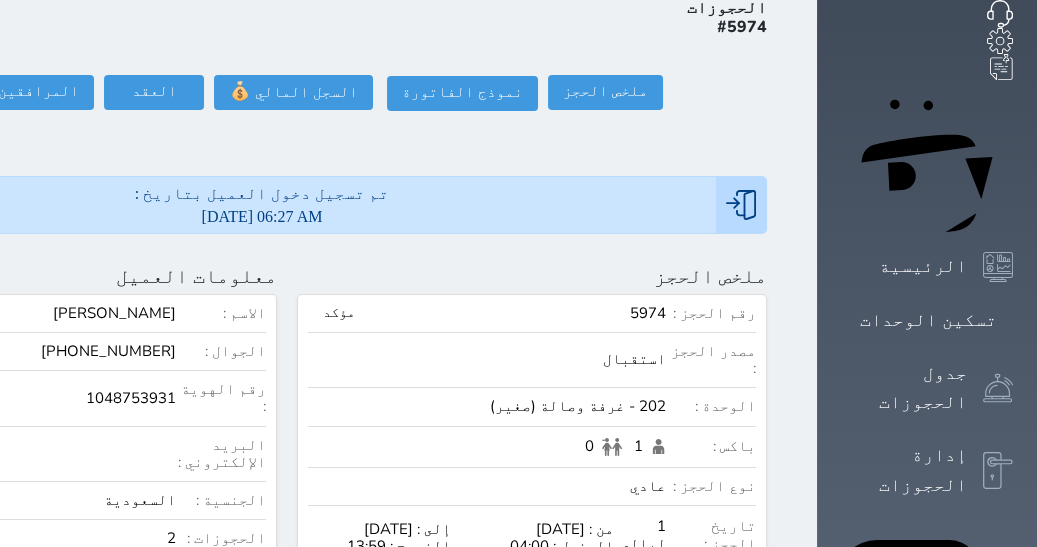 click on "الحجوزات :" at bounding box center (221, 538) 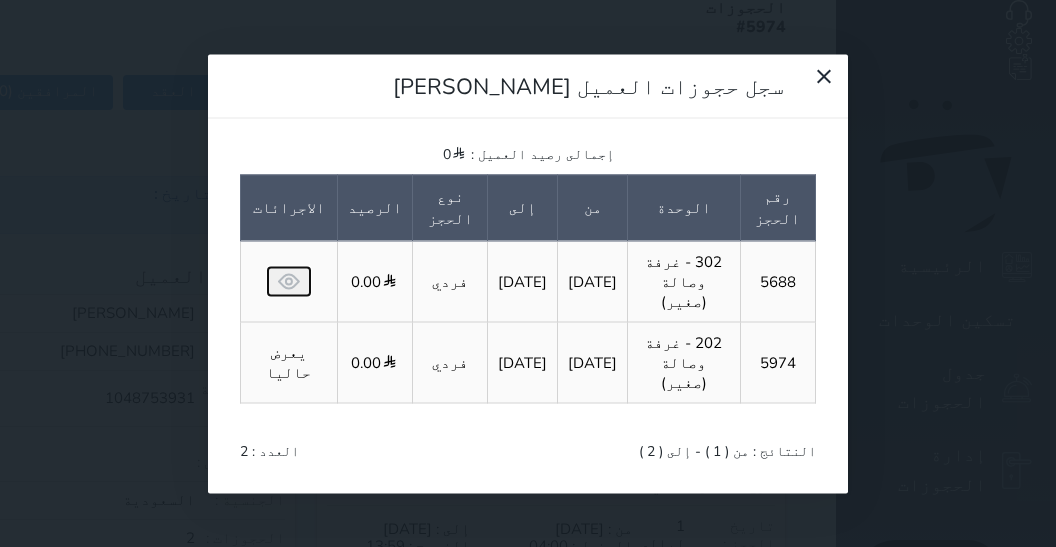 click at bounding box center [289, 281] 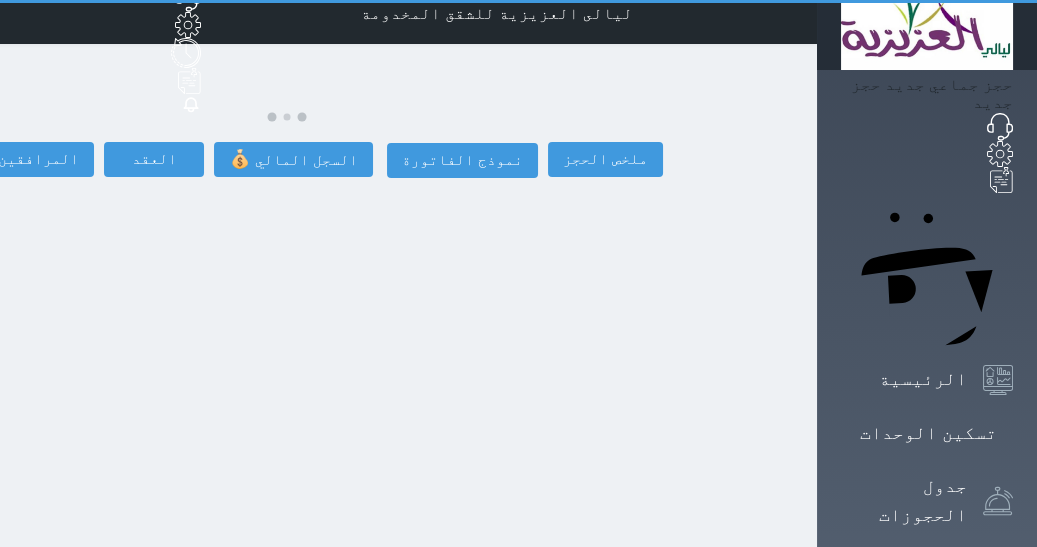 scroll, scrollTop: 0, scrollLeft: 0, axis: both 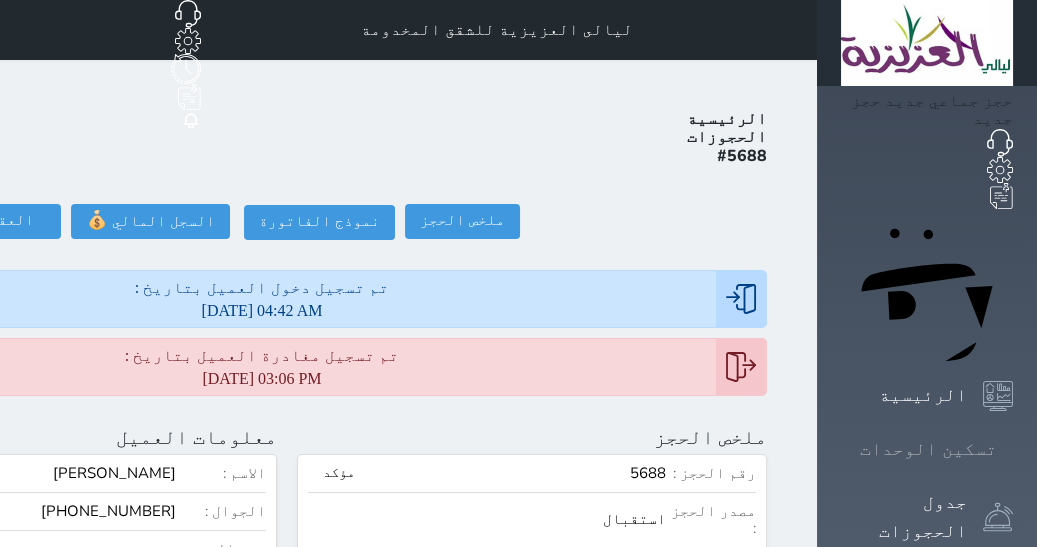 click on "تسكين الوحدات" at bounding box center (928, 449) 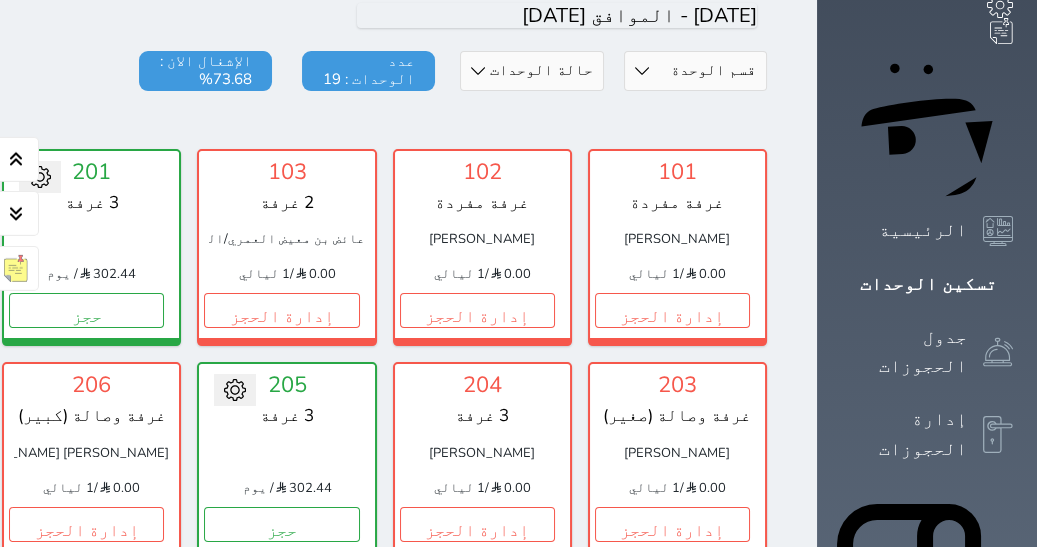 scroll, scrollTop: 172, scrollLeft: 0, axis: vertical 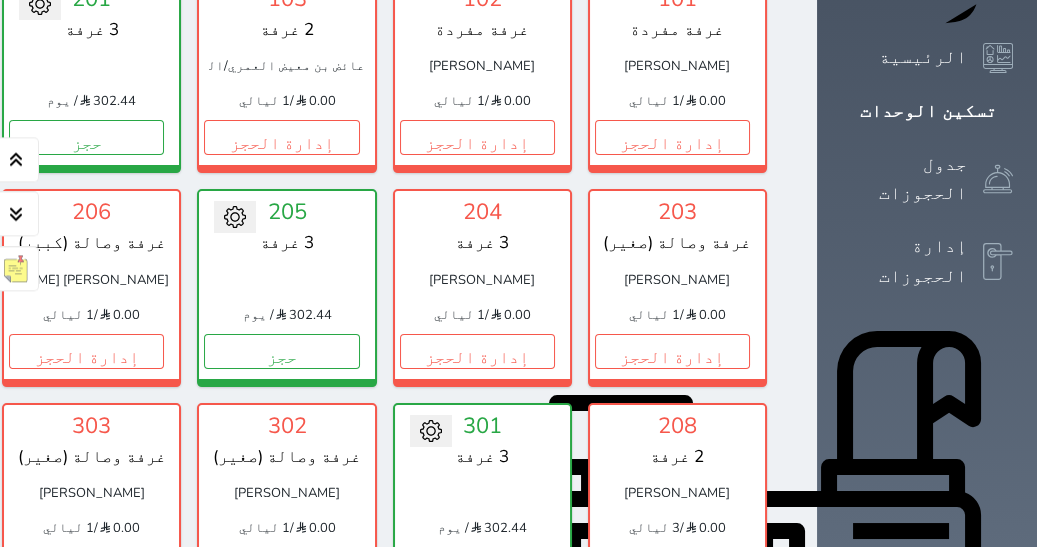 click on "إدارة الحجز" at bounding box center (-109, 137) 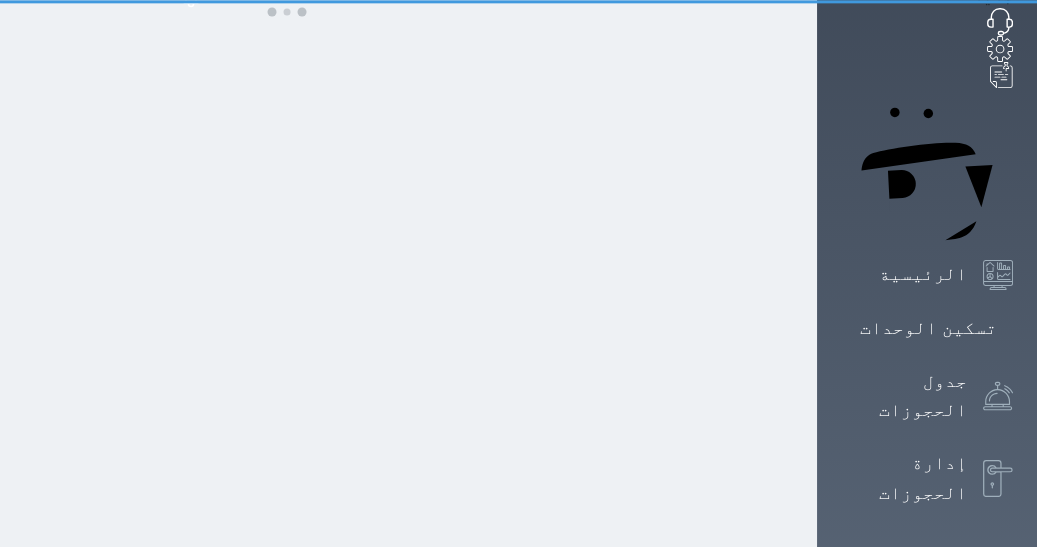 scroll, scrollTop: 0, scrollLeft: 0, axis: both 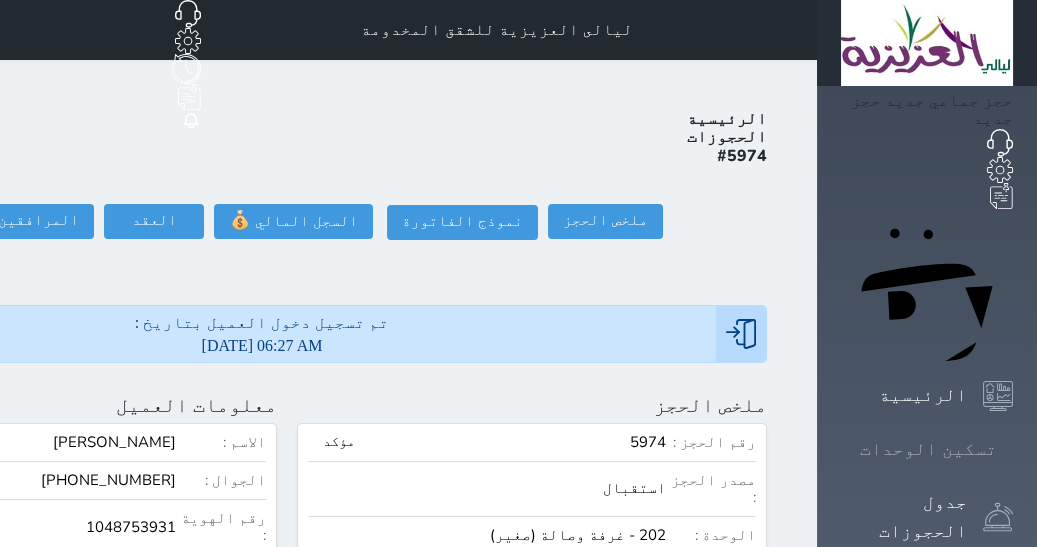 click on "تسكين الوحدات" at bounding box center [928, 449] 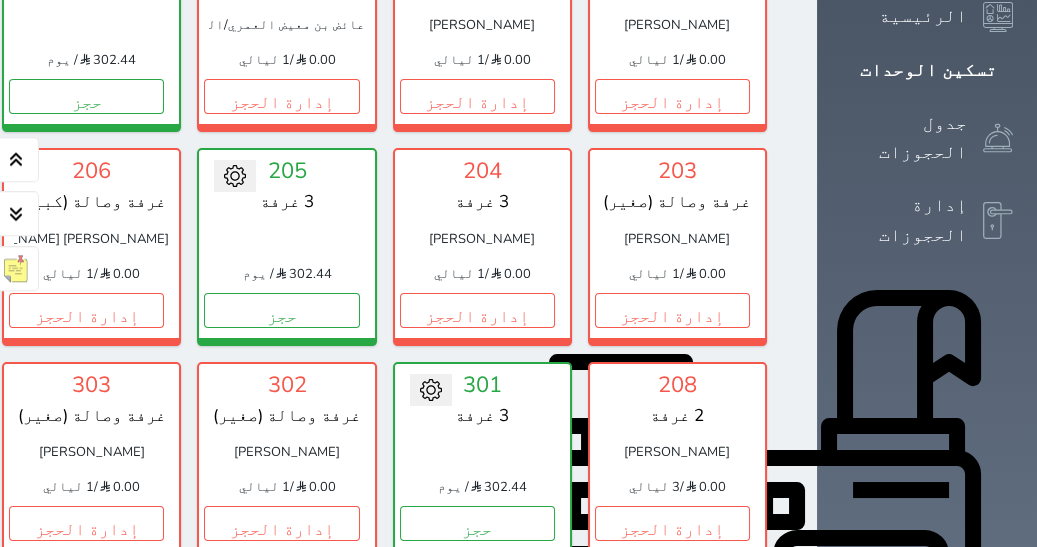 scroll, scrollTop: 374, scrollLeft: 0, axis: vertical 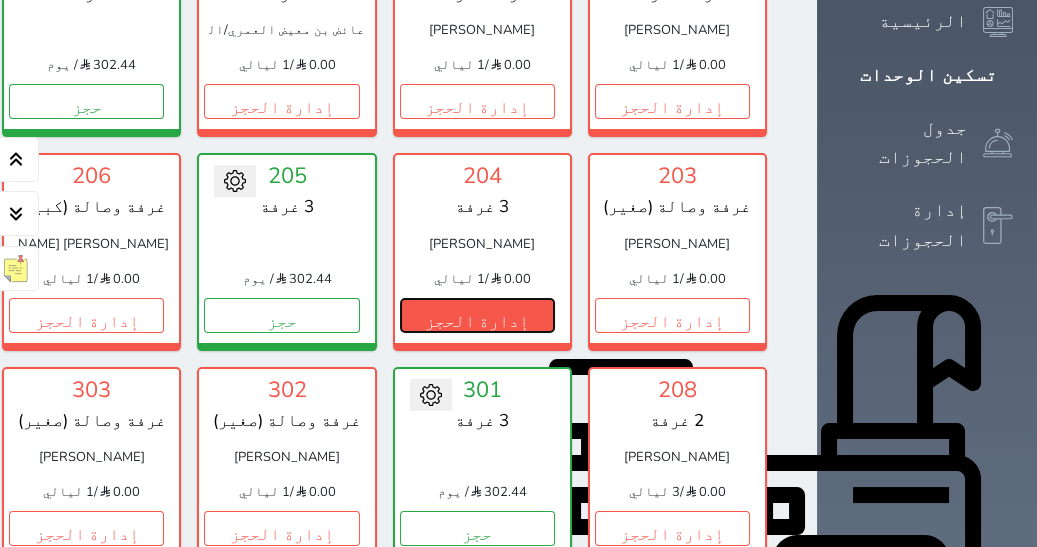 click on "إدارة الحجز" at bounding box center [477, 315] 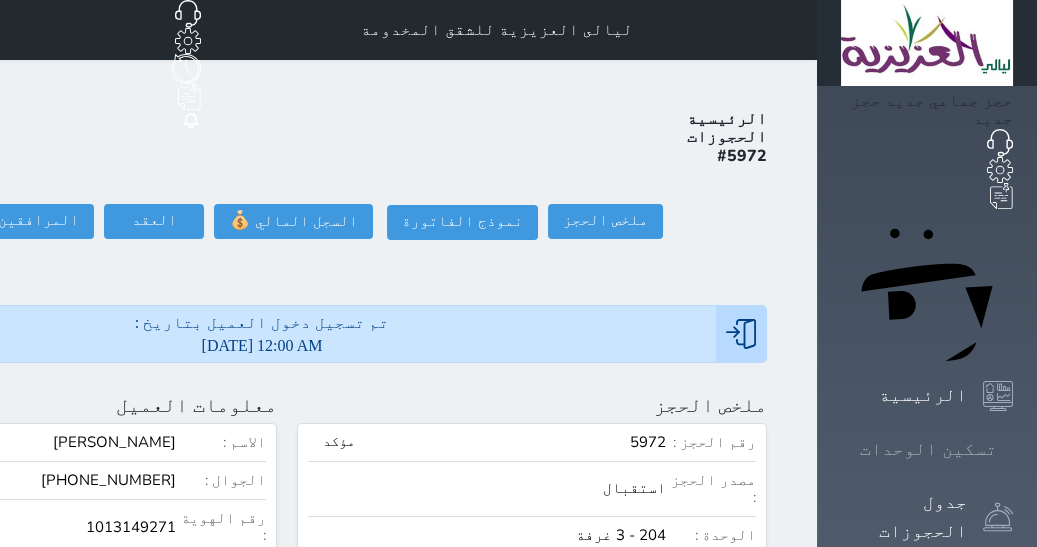 scroll, scrollTop: 7, scrollLeft: 0, axis: vertical 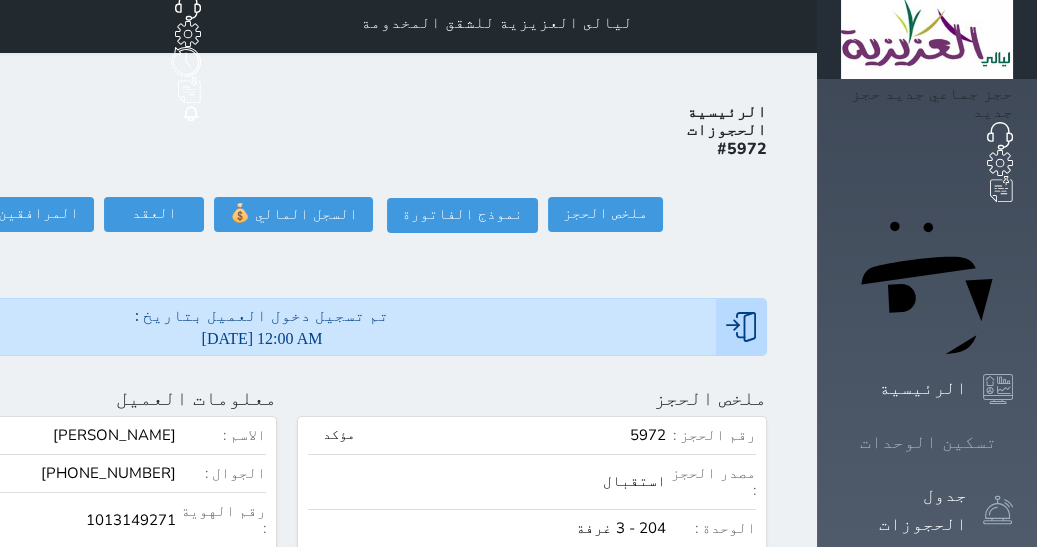 click on "تسكين الوحدات" at bounding box center (928, 442) 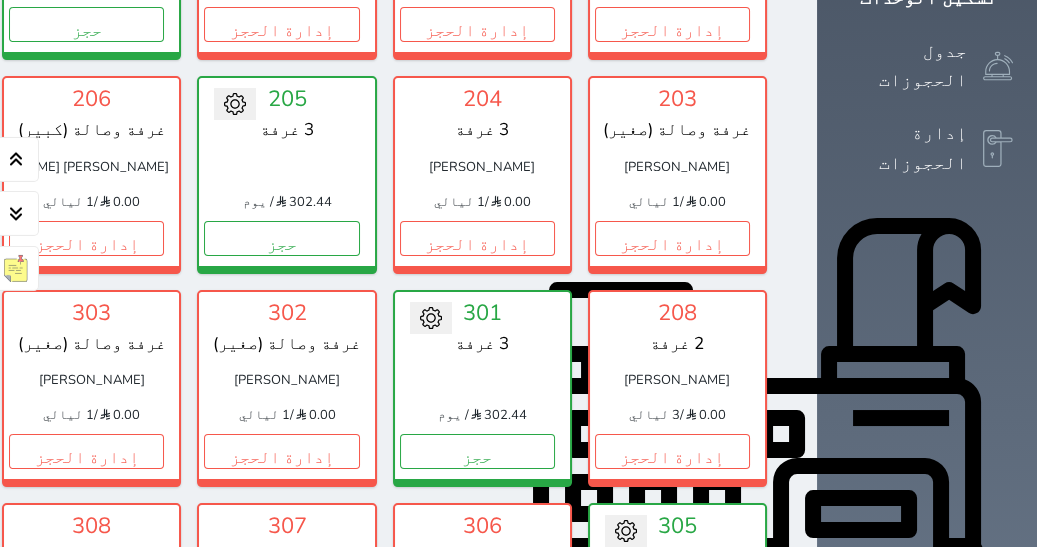 scroll, scrollTop: 492, scrollLeft: 0, axis: vertical 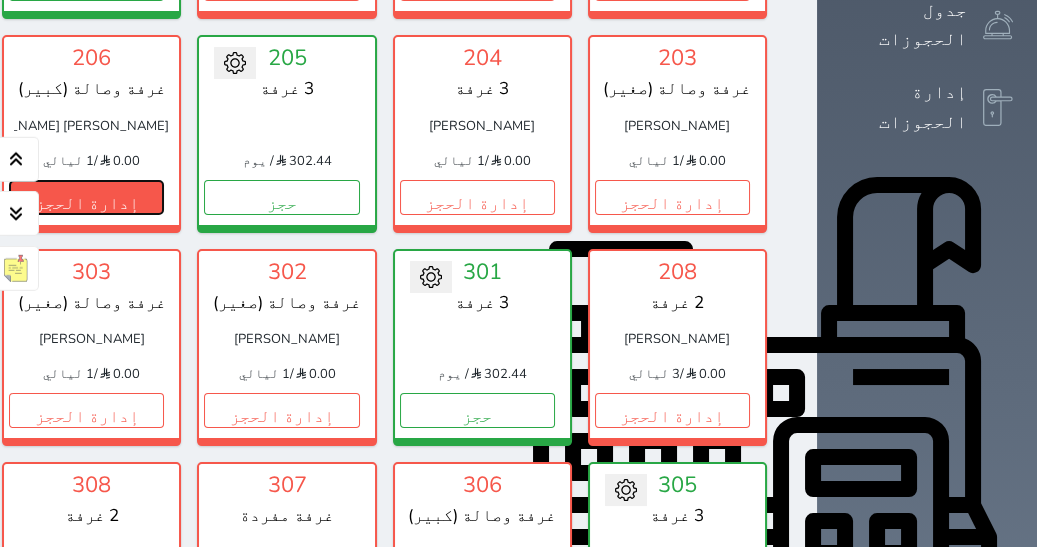 click on "إدارة الحجز" at bounding box center [86, 197] 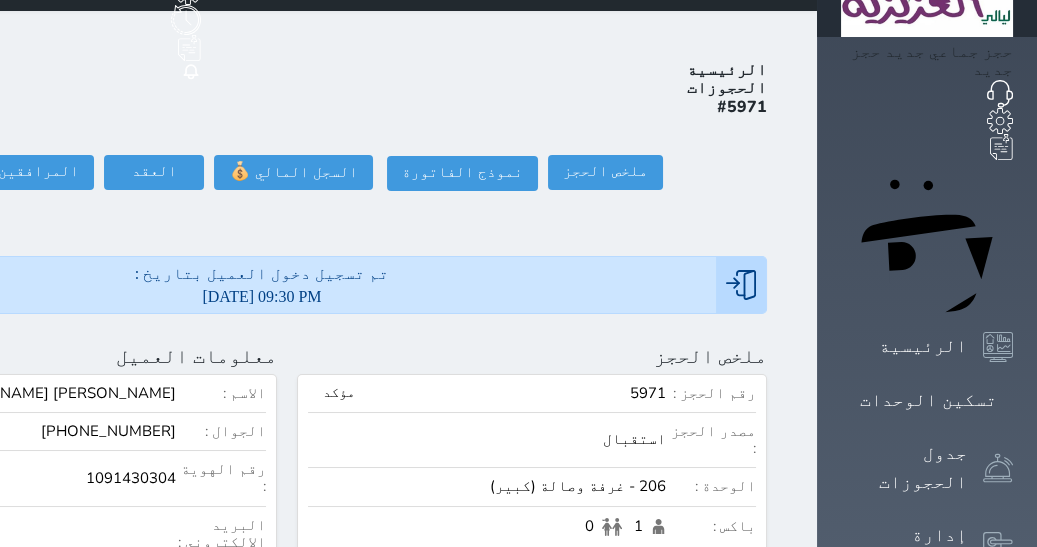 scroll, scrollTop: 40, scrollLeft: 0, axis: vertical 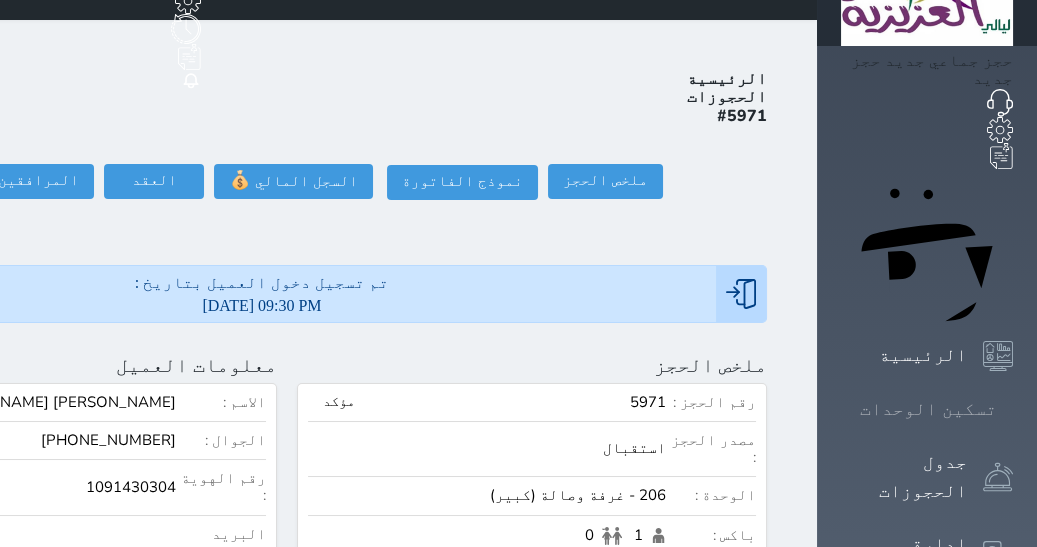 click on "تسكين الوحدات" at bounding box center [928, 409] 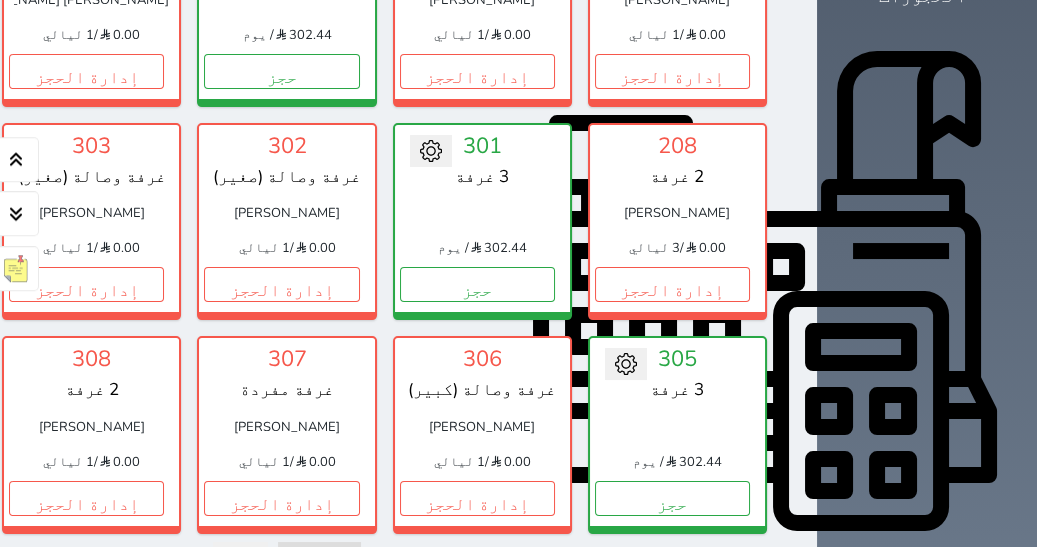 scroll, scrollTop: 658, scrollLeft: 0, axis: vertical 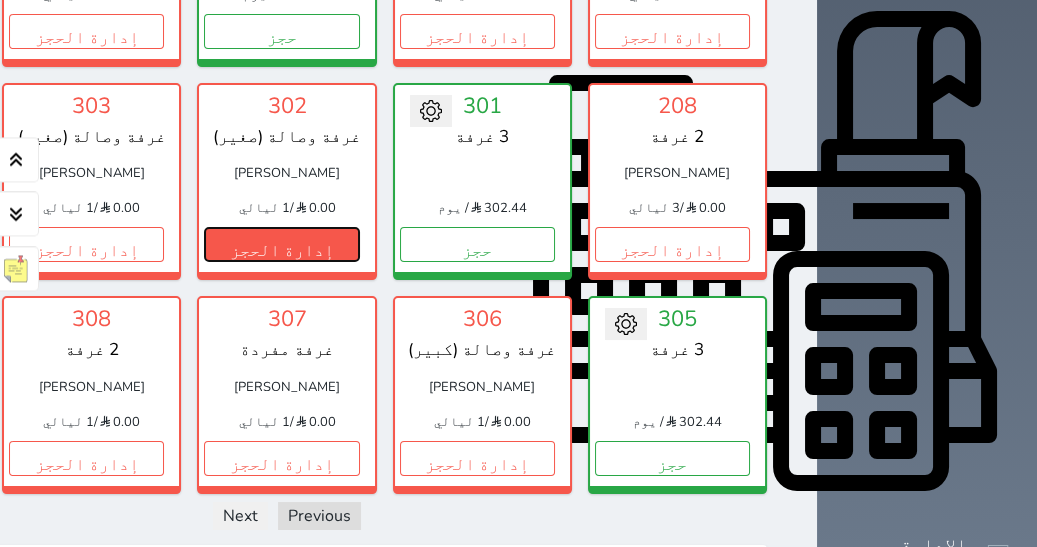 click on "إدارة الحجز" at bounding box center [281, 244] 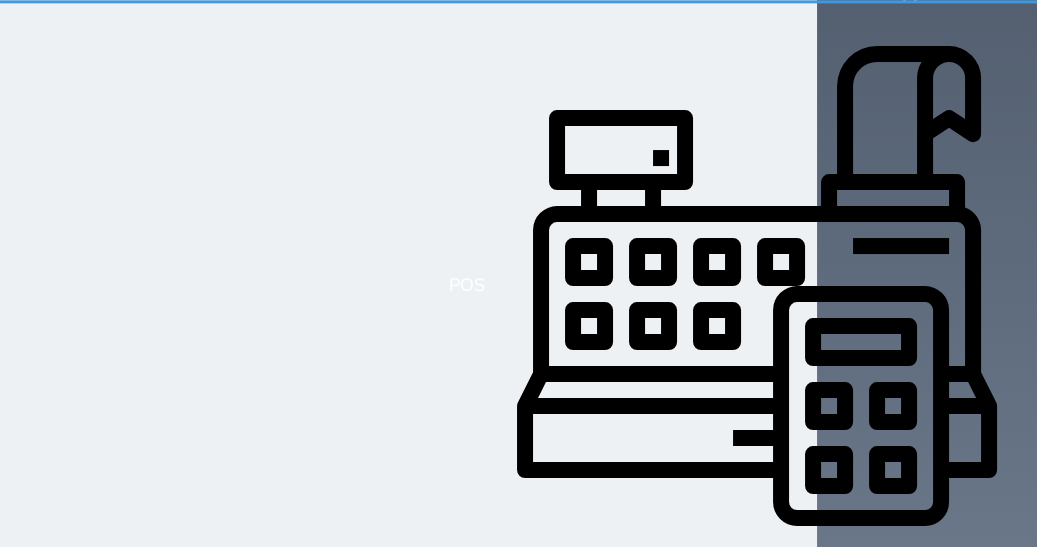scroll, scrollTop: 0, scrollLeft: 0, axis: both 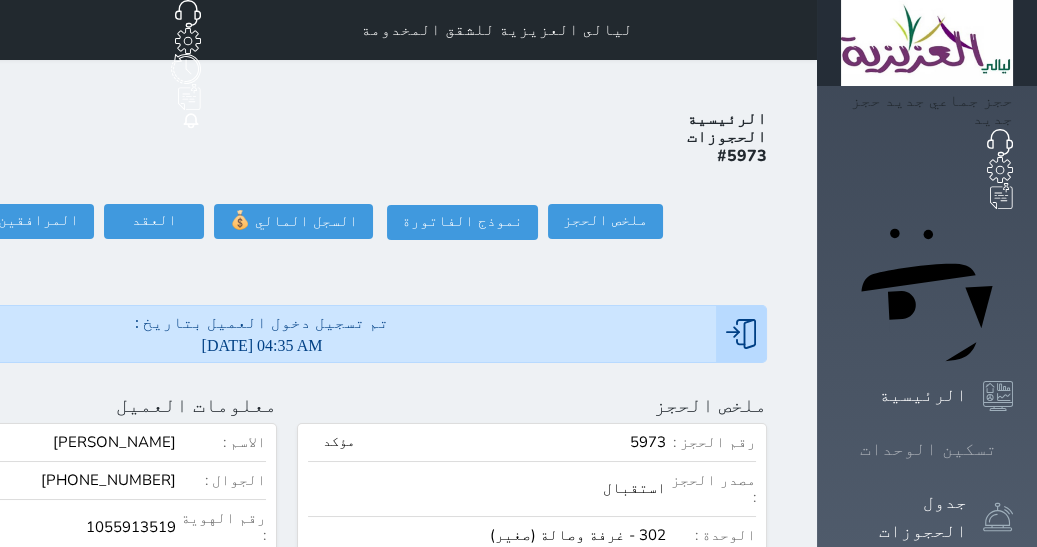 click on "تسكين الوحدات" at bounding box center (928, 449) 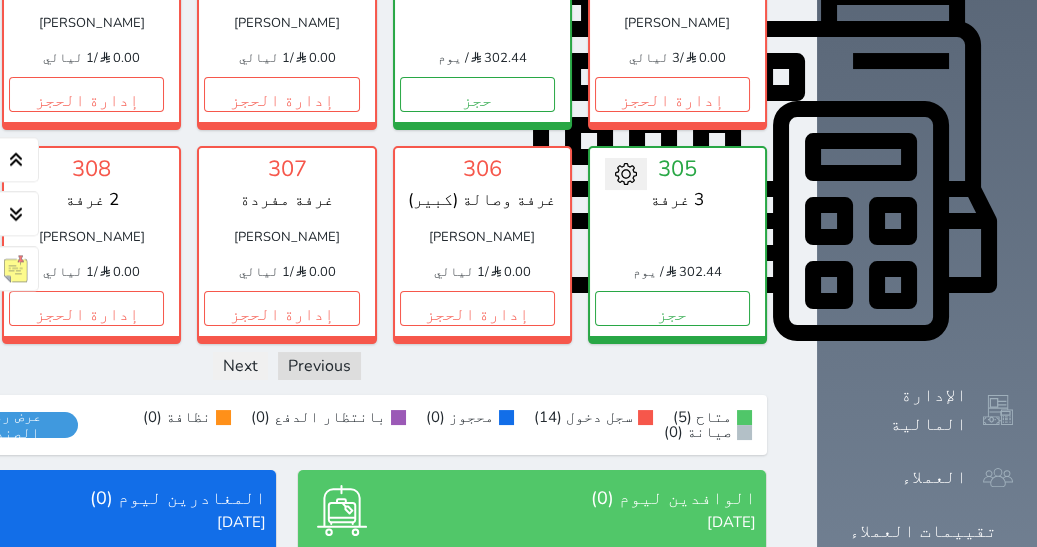 scroll, scrollTop: 820, scrollLeft: 0, axis: vertical 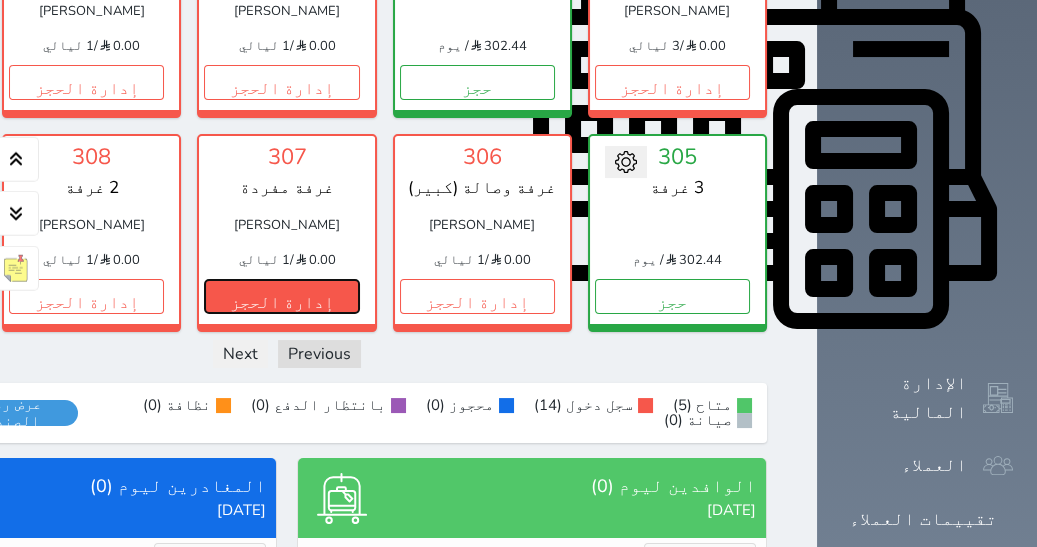 click on "إدارة الحجز" at bounding box center [281, 296] 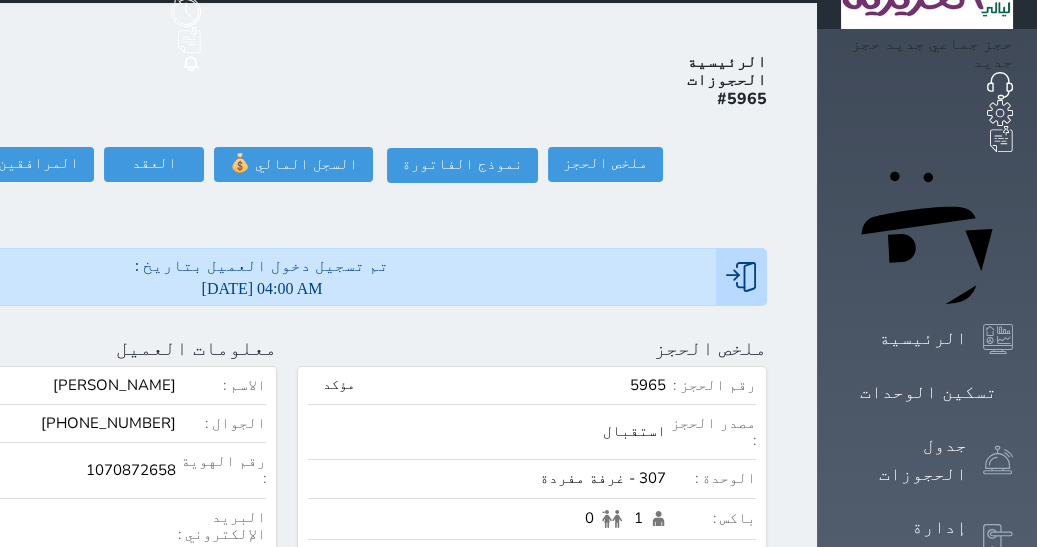 scroll, scrollTop: 0, scrollLeft: 0, axis: both 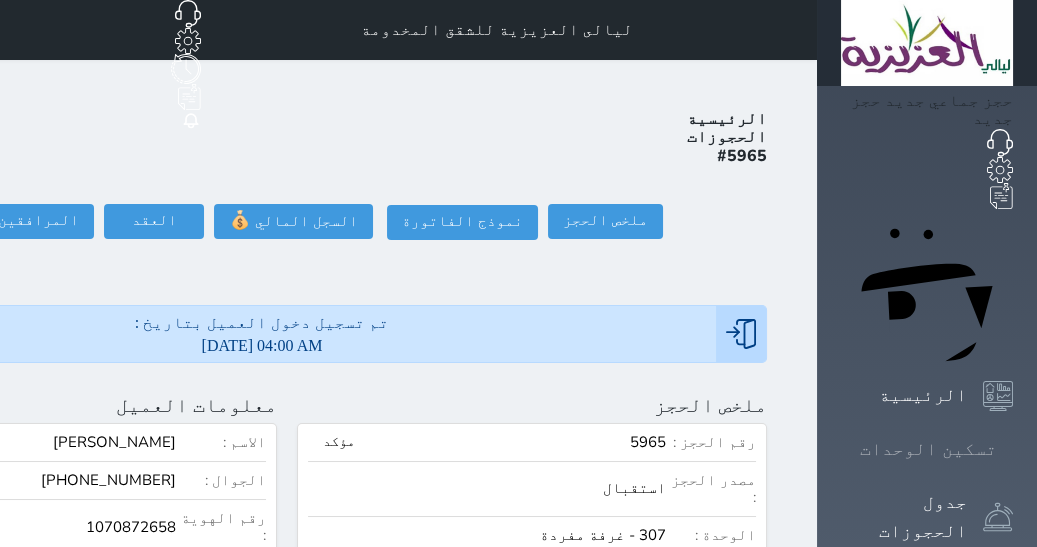 click 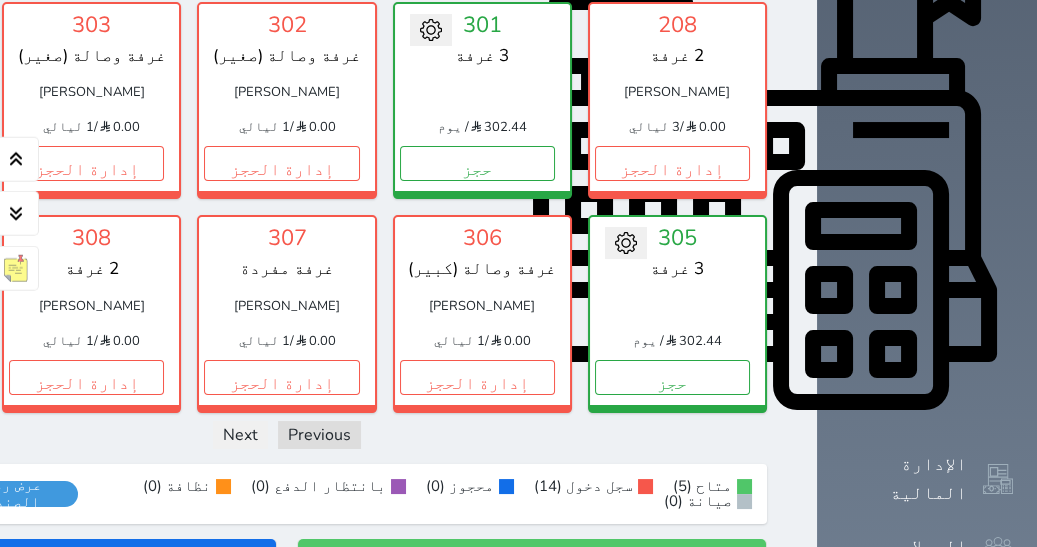 scroll, scrollTop: 870, scrollLeft: 0, axis: vertical 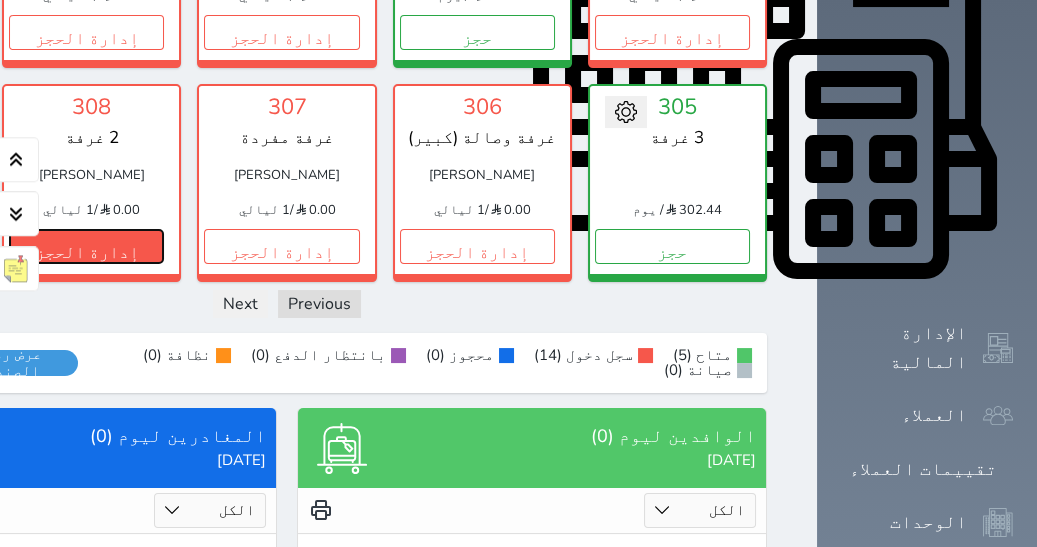click on "إدارة الحجز" at bounding box center [86, 246] 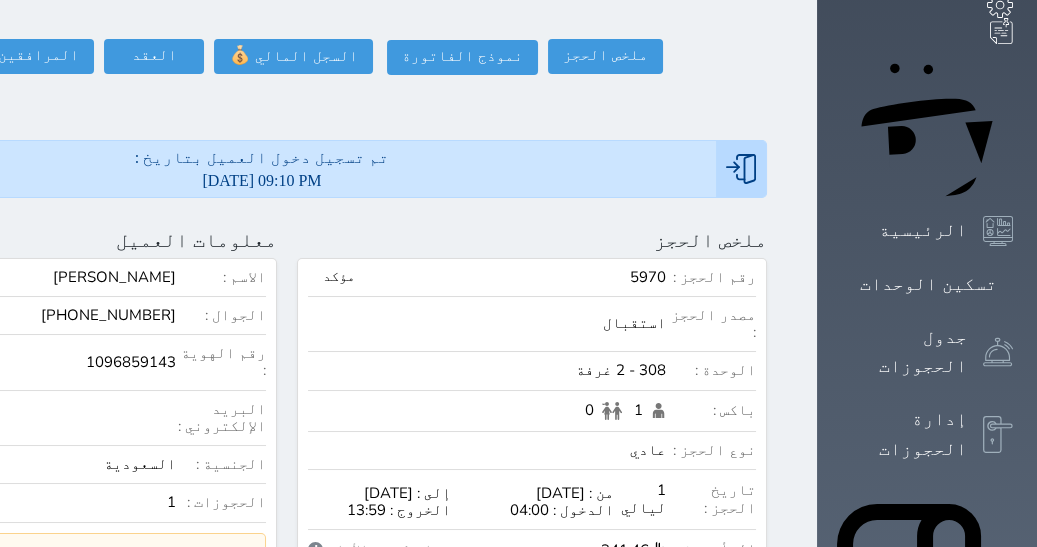 scroll, scrollTop: 11, scrollLeft: 0, axis: vertical 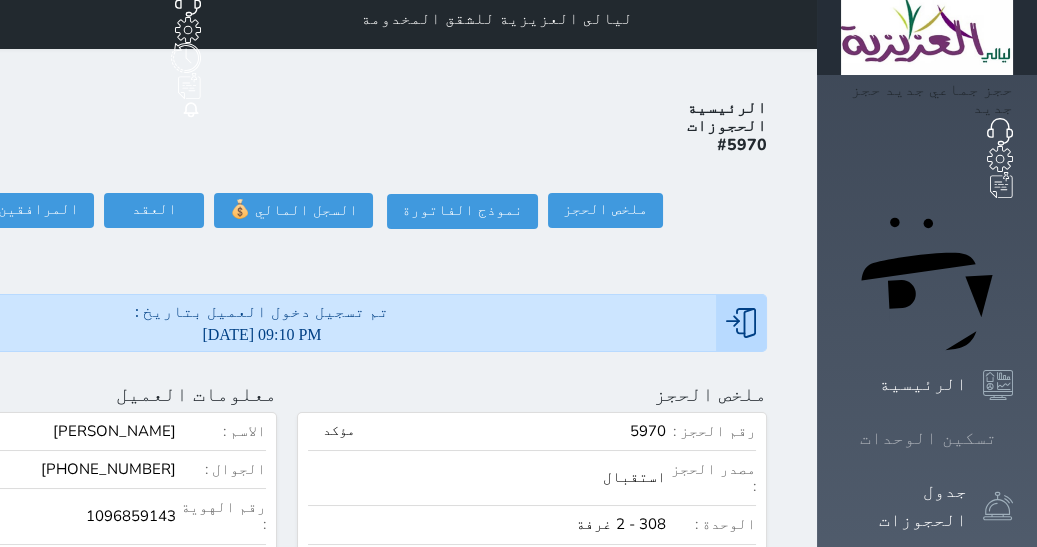 click at bounding box center (1013, 438) 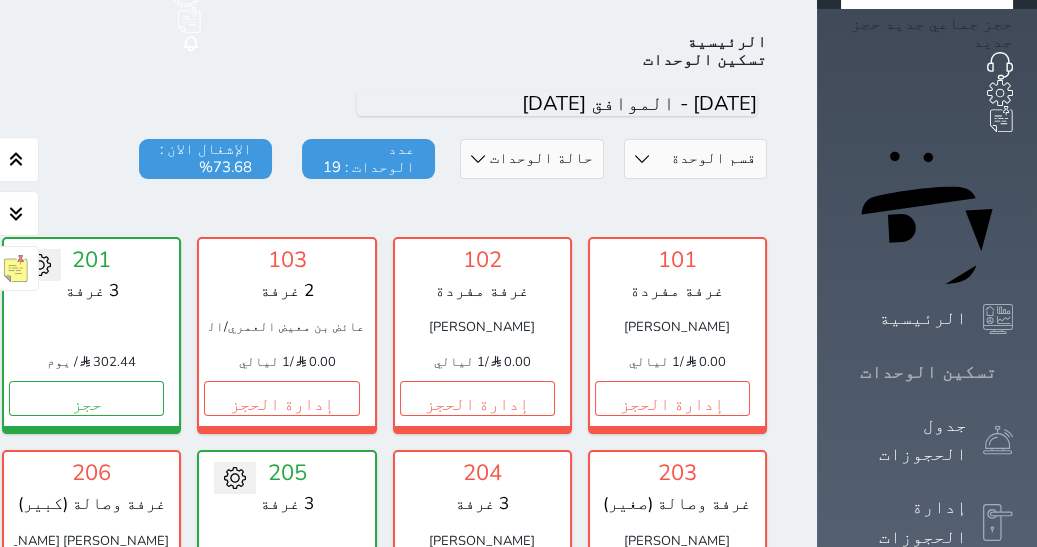 scroll, scrollTop: 77, scrollLeft: 0, axis: vertical 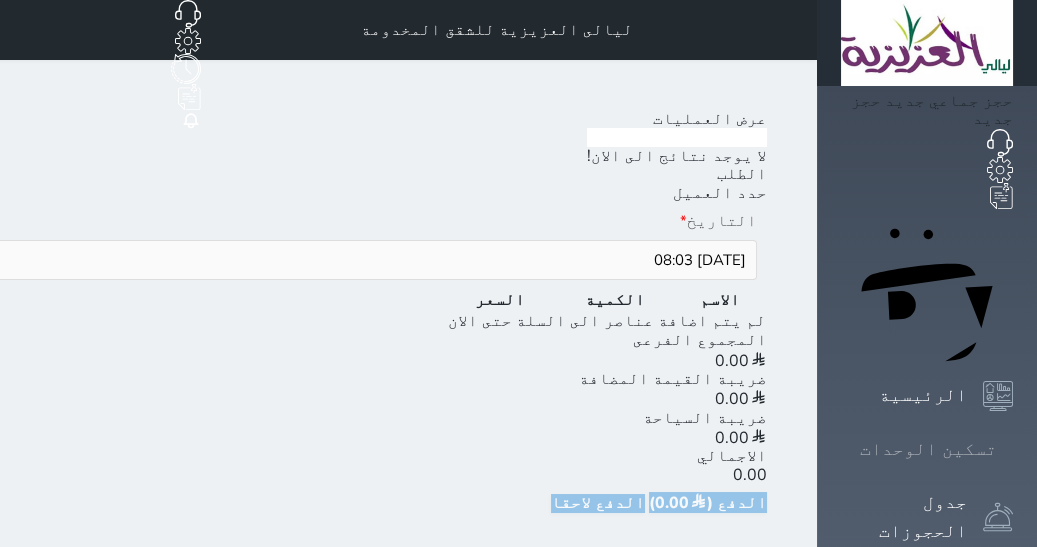 click on "تسكين الوحدات" at bounding box center [928, 449] 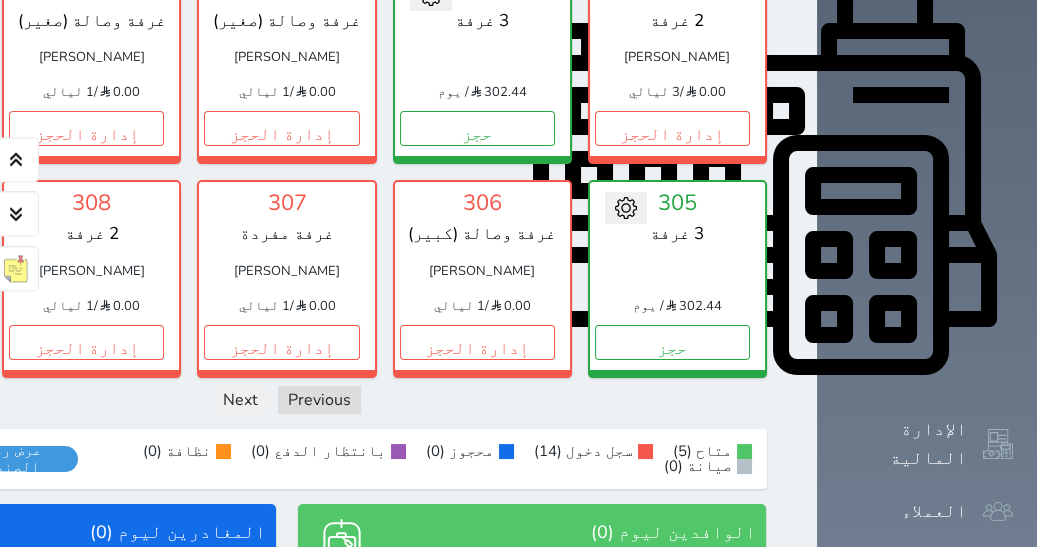 scroll, scrollTop: 776, scrollLeft: 0, axis: vertical 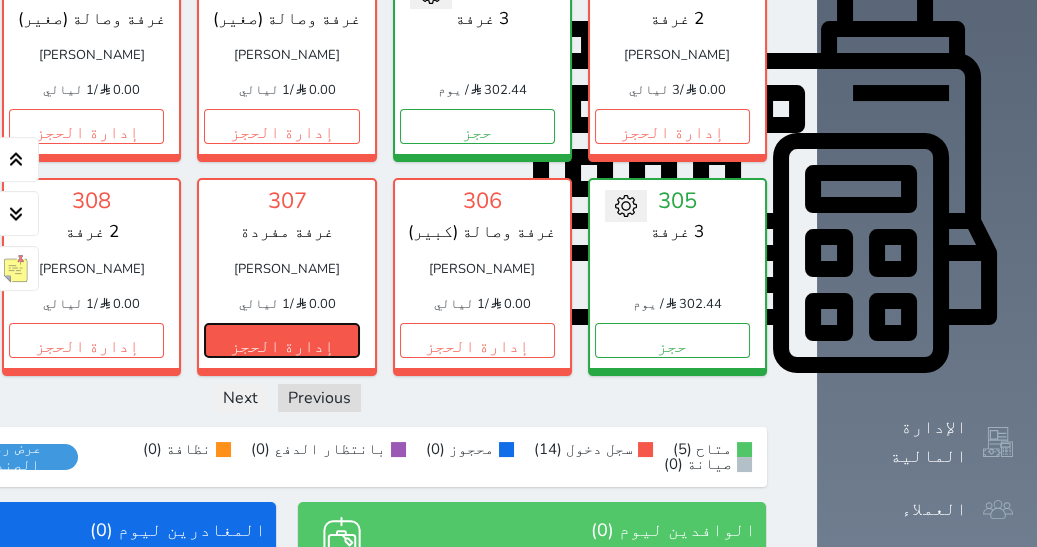 click on "إدارة الحجز" at bounding box center [281, 340] 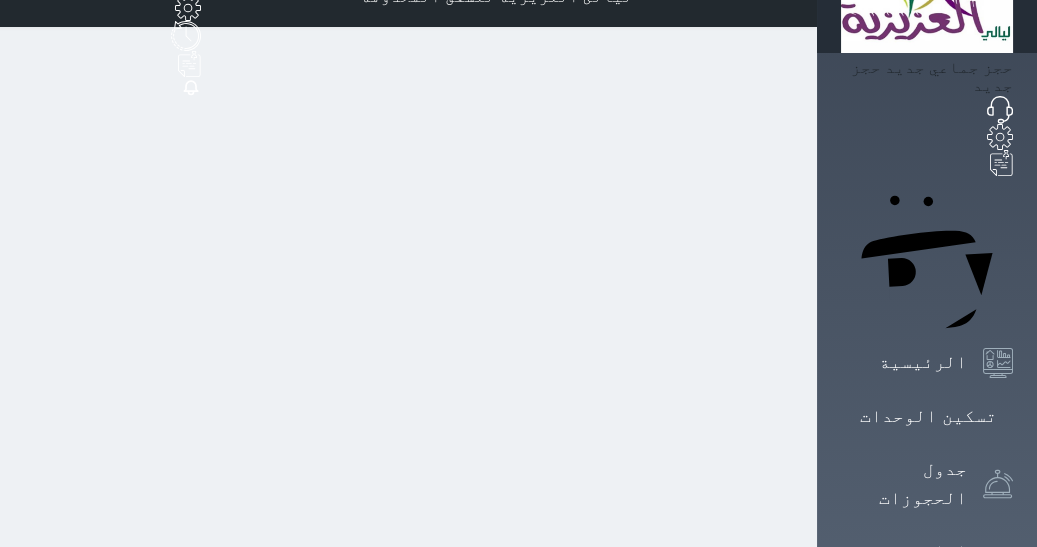 scroll, scrollTop: 0, scrollLeft: 0, axis: both 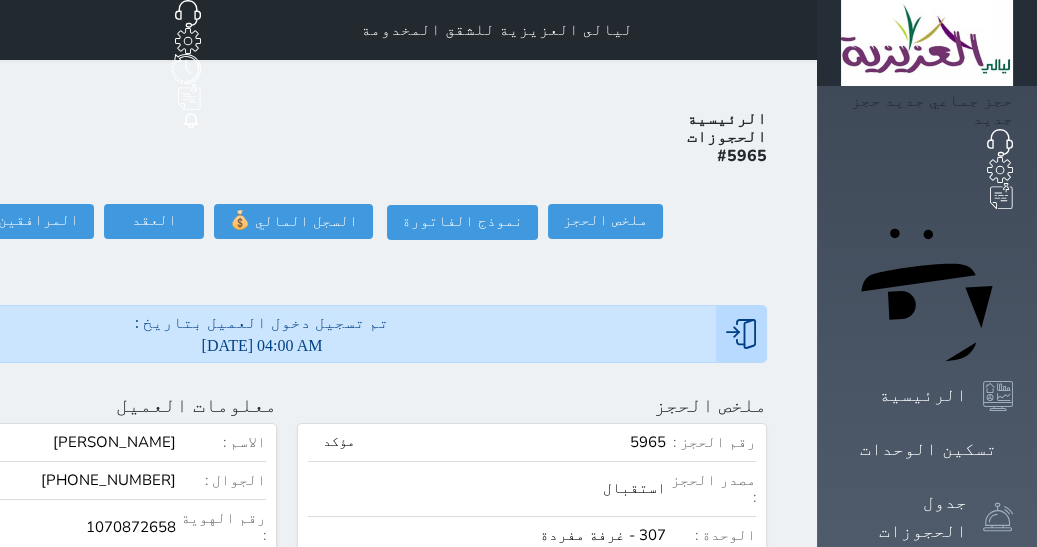 click on "الرئيسية   الحجوزات   #5965" at bounding box center [287, 137] 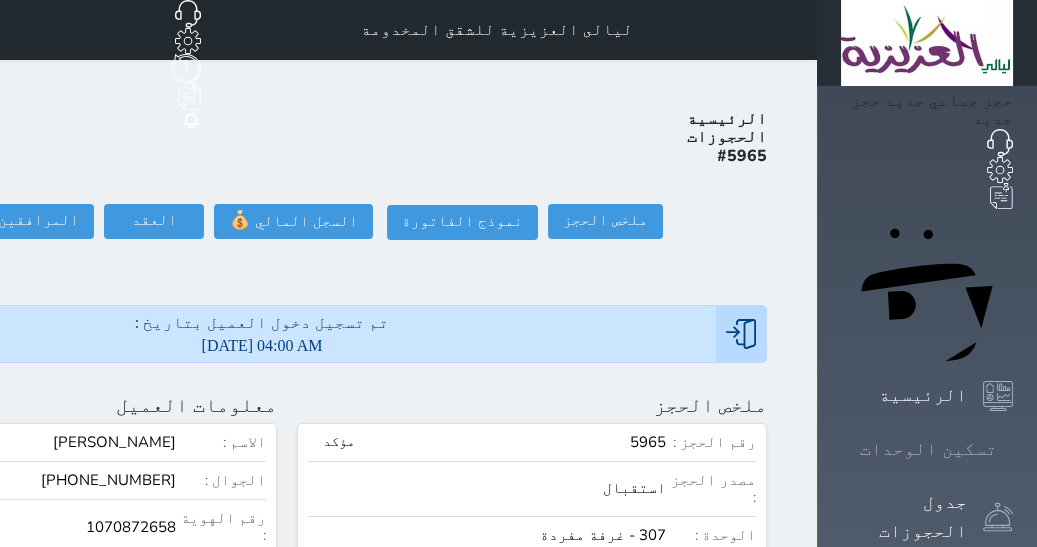 click on "تسكين الوحدات" at bounding box center (928, 449) 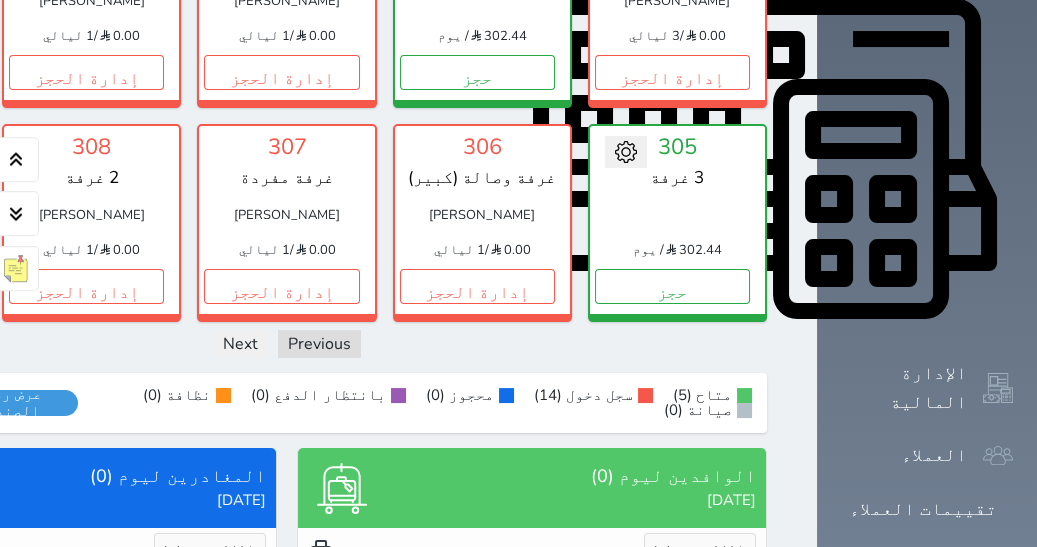 scroll, scrollTop: 877, scrollLeft: 0, axis: vertical 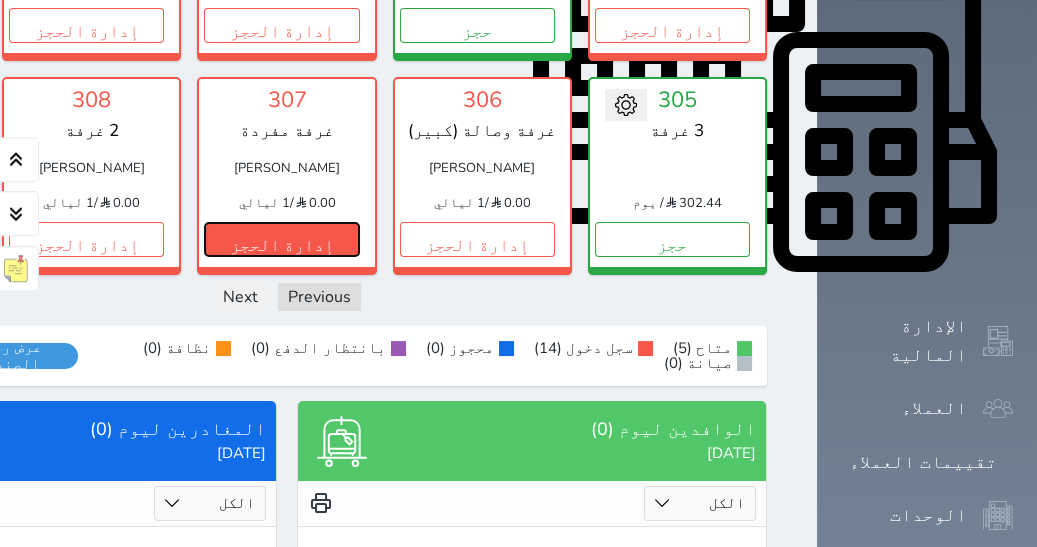 click on "إدارة الحجز" at bounding box center [281, 239] 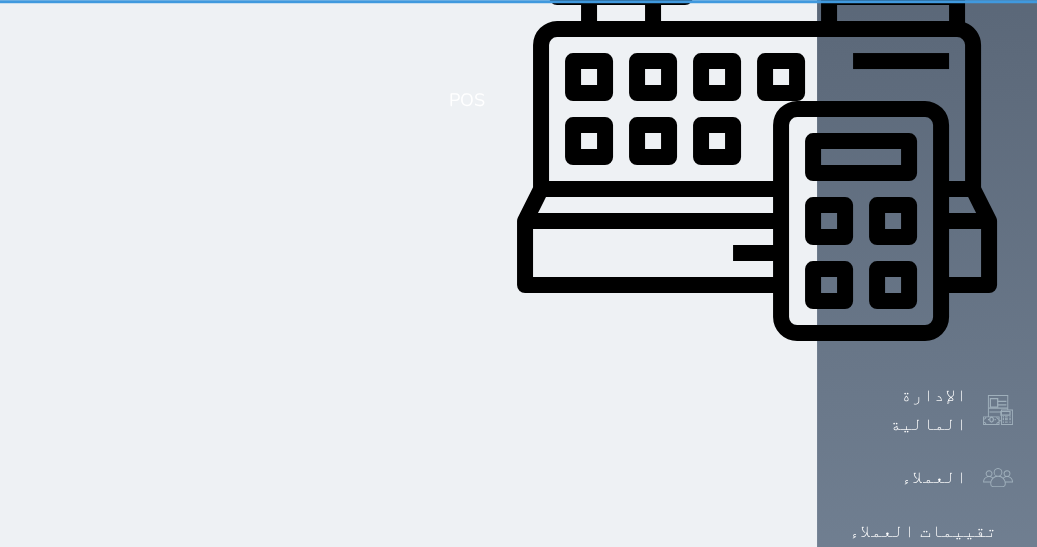 scroll, scrollTop: 0, scrollLeft: 0, axis: both 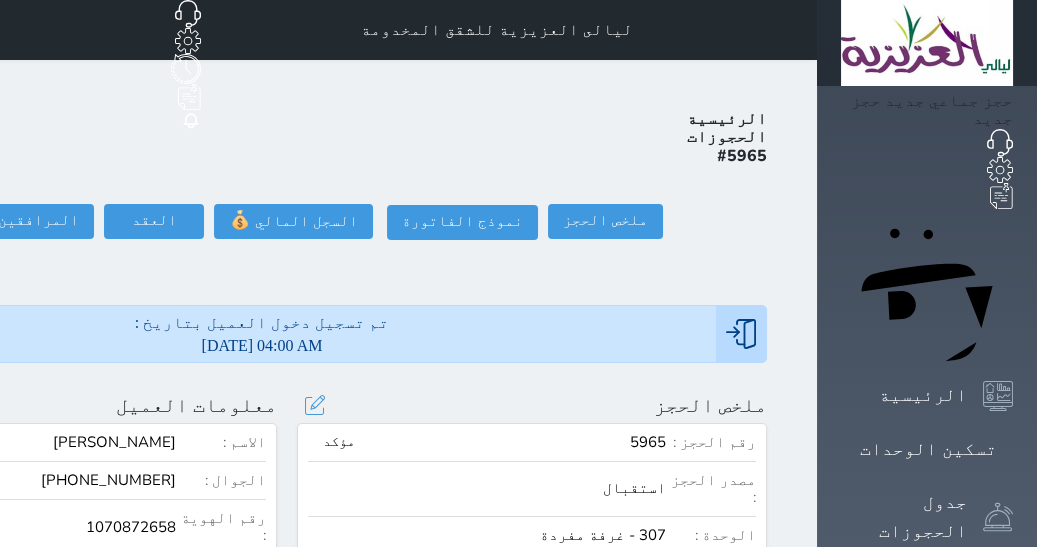click on "رقم الحجز :
5965
مؤكد" at bounding box center [532, 448] 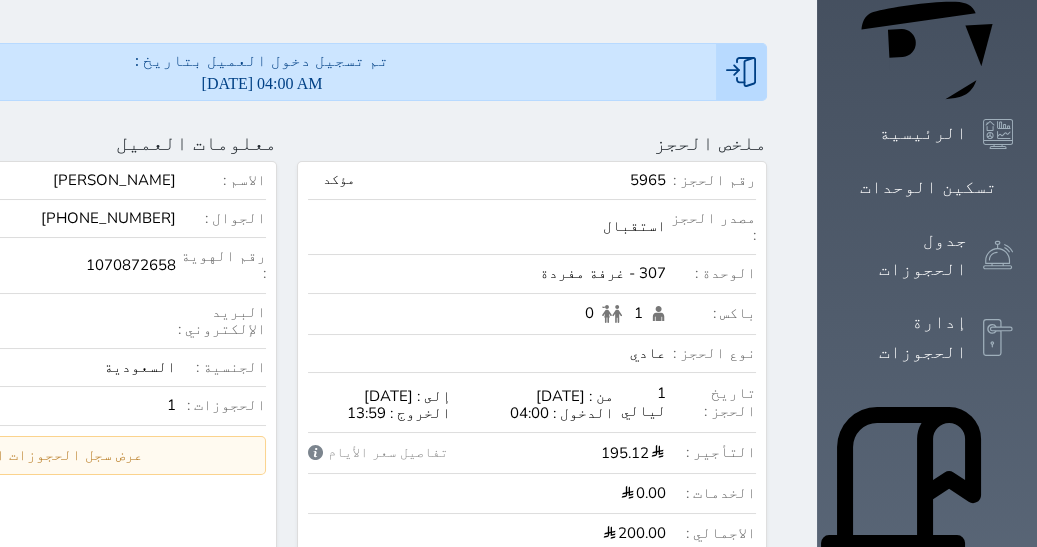scroll, scrollTop: 298, scrollLeft: 0, axis: vertical 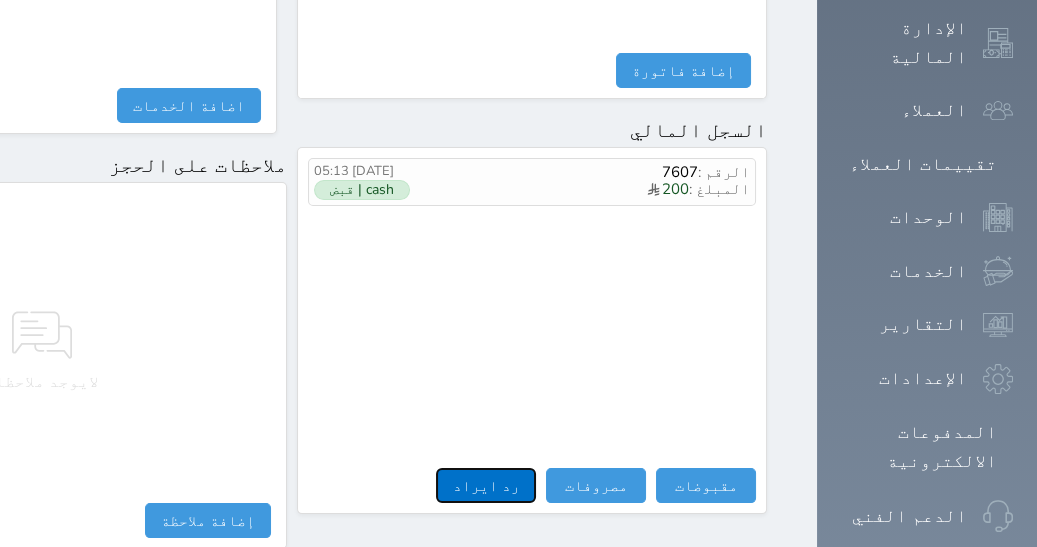 click on "رد ايراد" at bounding box center (486, 485) 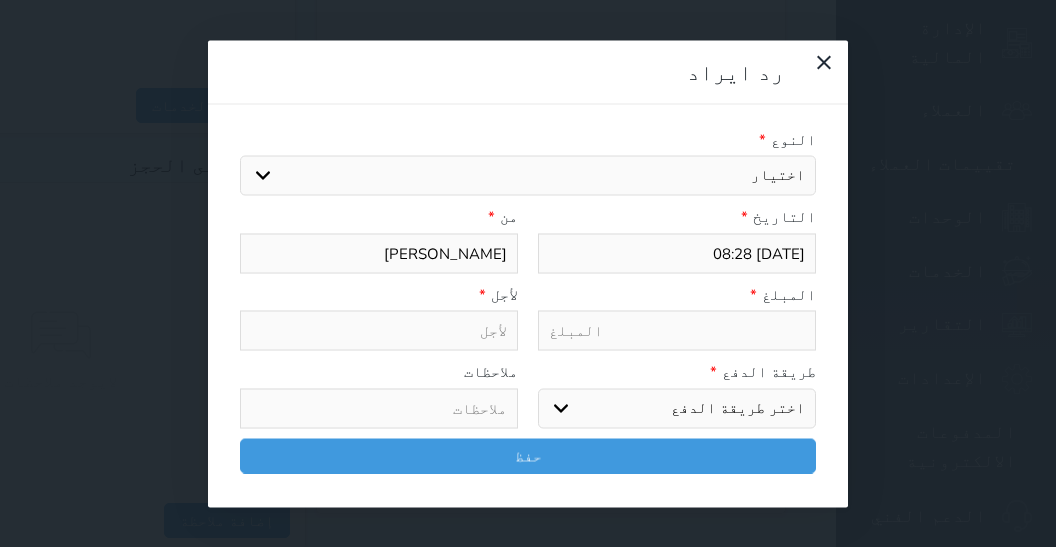 select 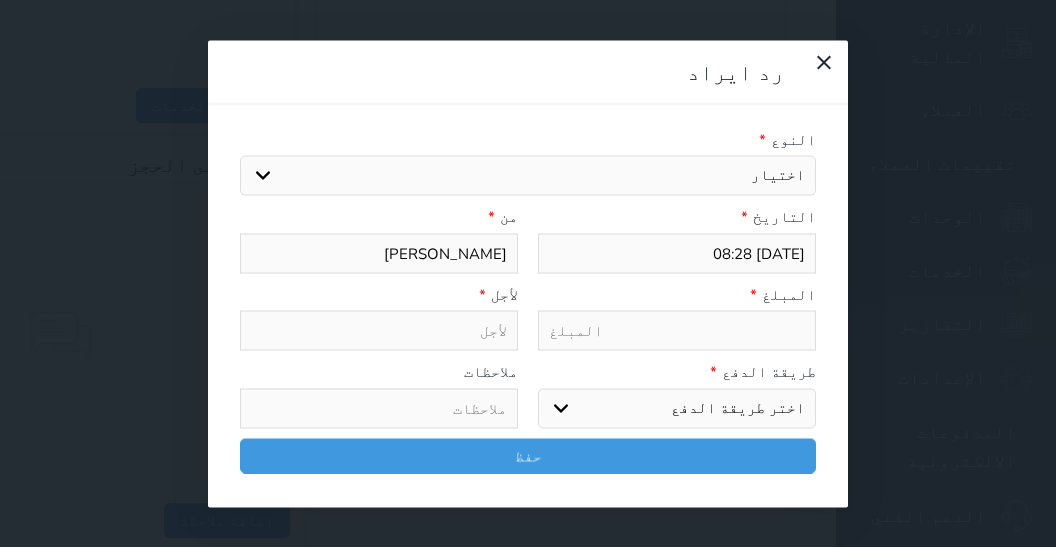 select 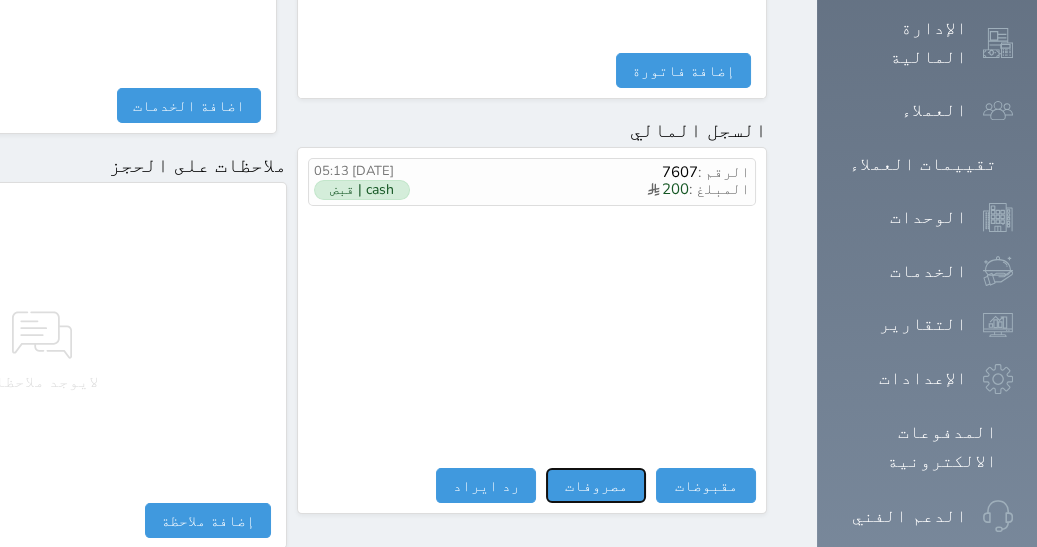 drag, startPoint x: 732, startPoint y: 375, endPoint x: 721, endPoint y: 408, distance: 34.785053 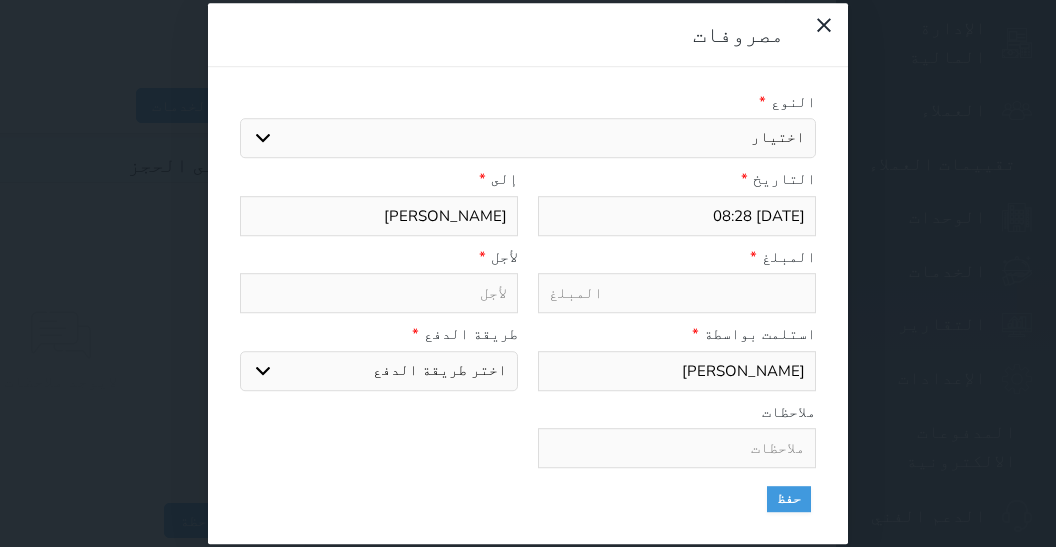 select 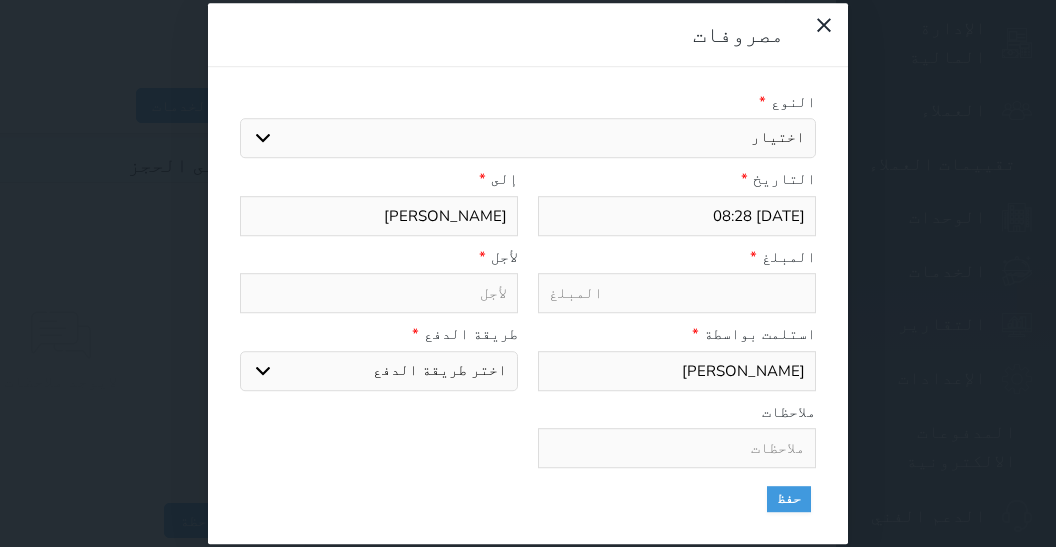 select 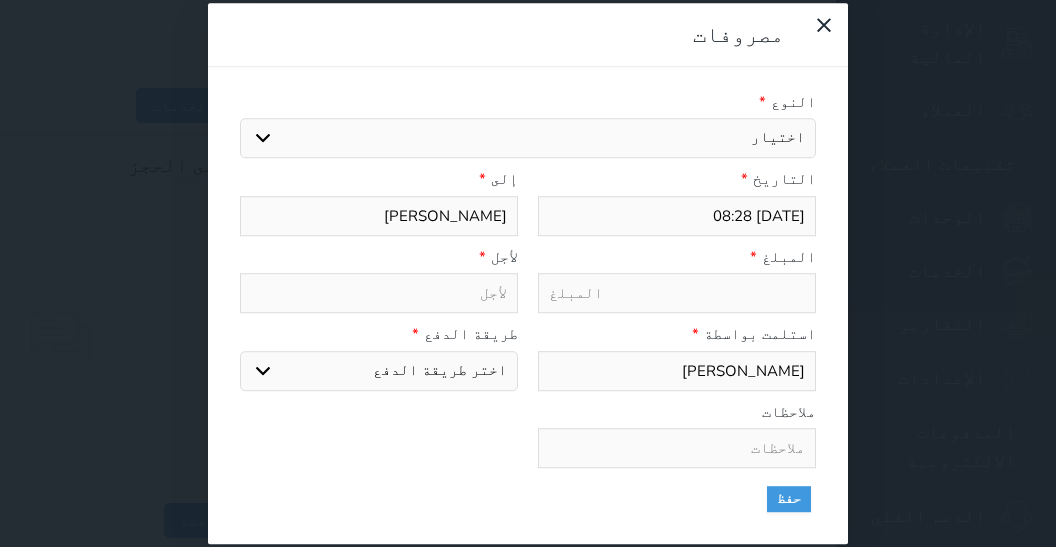 click on "مصروفات                   النوع  *   اختيار   مرتجع إيجار رواتب صيانة مصروفات عامة استرجاع تامين استرجاع العربون   التاريخ *   2025-07-12 08:28   إلى *   فردان حامد العامري   المبلغ *     لأجل *     استلمت بواسطة *   فردان حامد العامري   طريقة الدفع *   اختر طريقة الدفع   دفع نقدى   تحويل بنكى   مدى   بطاقة ائتمان     ملاحظات     حفظ" at bounding box center [528, 273] 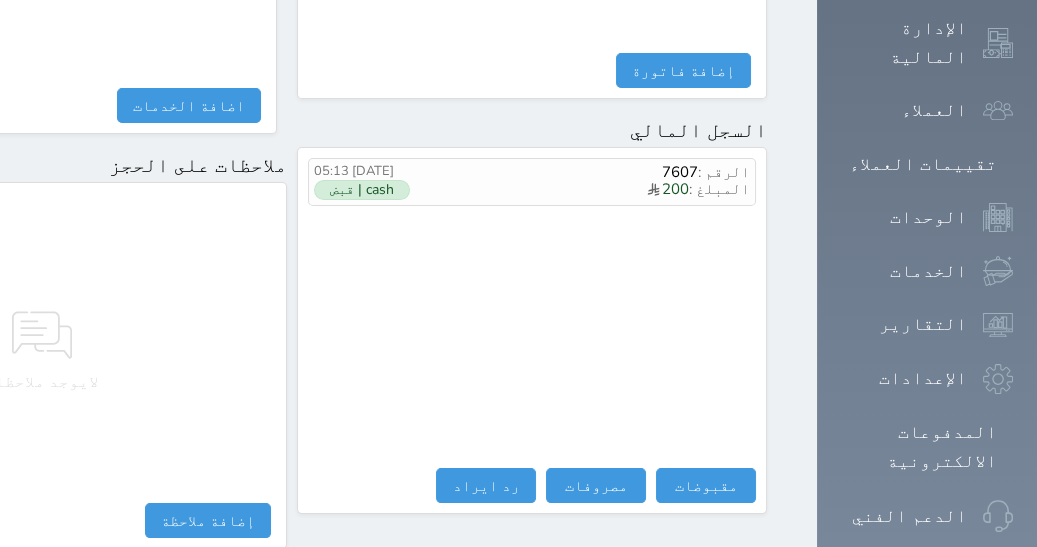 drag, startPoint x: 1055, startPoint y: 541, endPoint x: 1055, endPoint y: 554, distance: 13 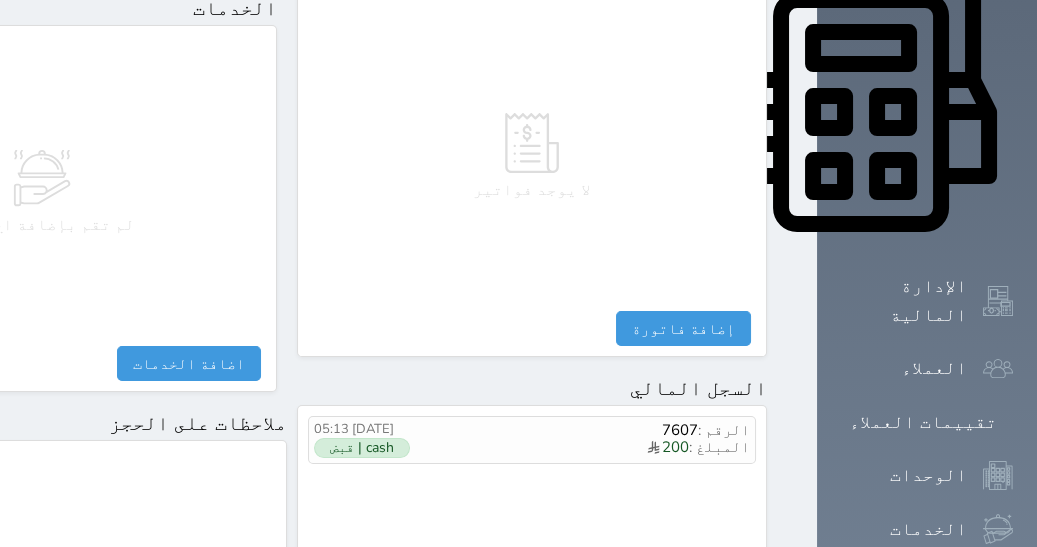 scroll, scrollTop: 461, scrollLeft: 0, axis: vertical 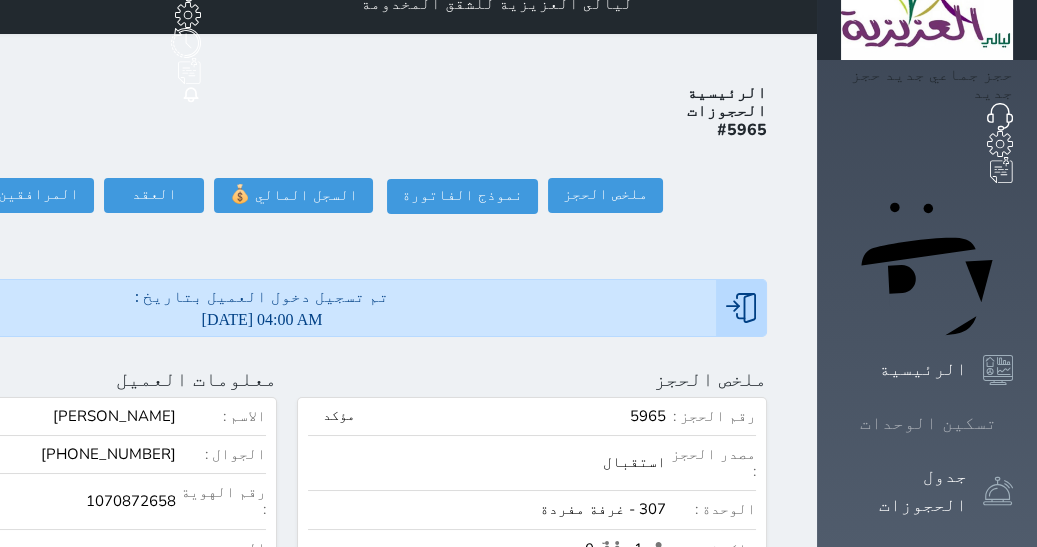 click on "تسكين الوحدات" at bounding box center (928, 423) 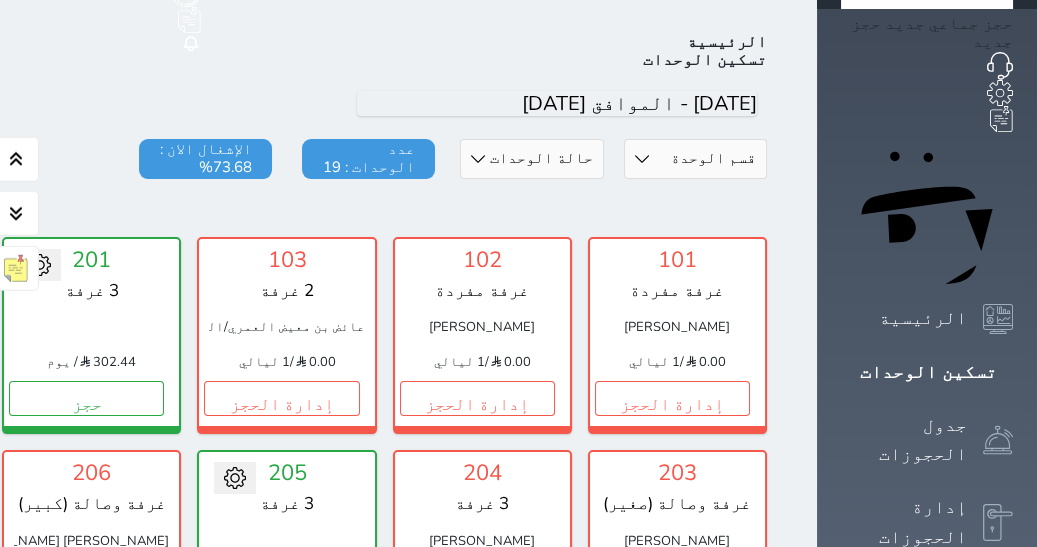 scroll, scrollTop: 0, scrollLeft: 0, axis: both 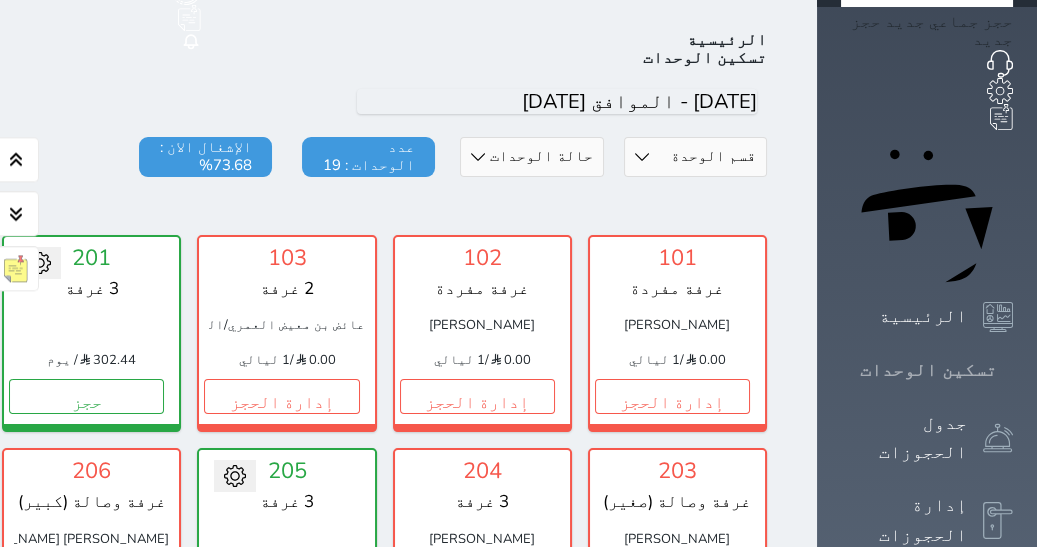 click on "تسكين الوحدات" at bounding box center [928, 370] 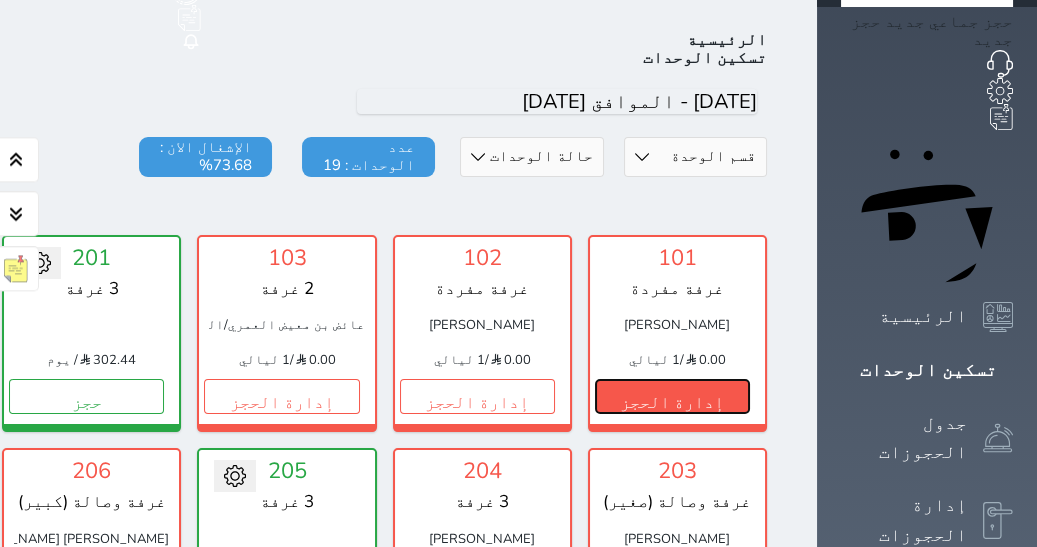 click on "إدارة الحجز" at bounding box center (672, 396) 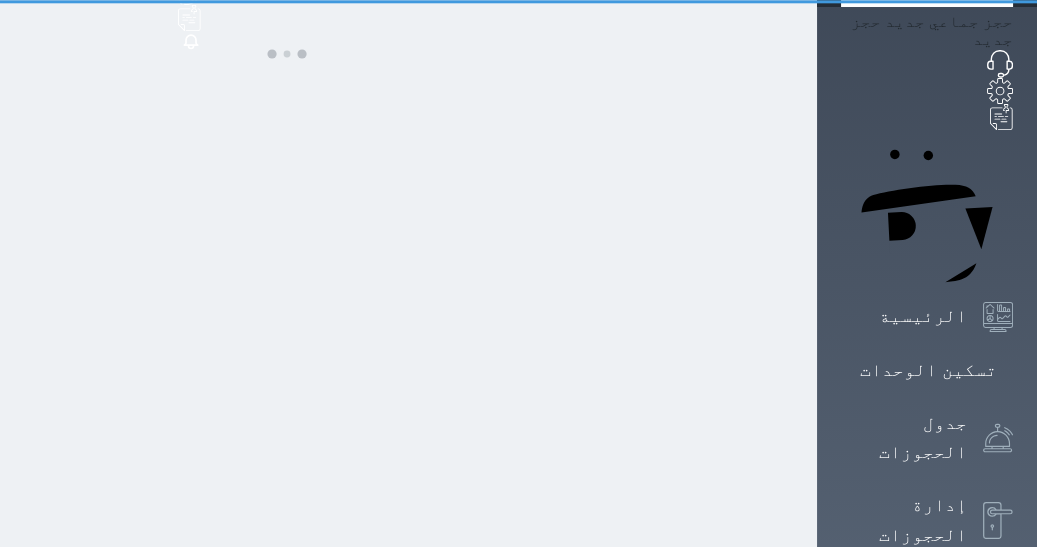 scroll, scrollTop: 0, scrollLeft: 0, axis: both 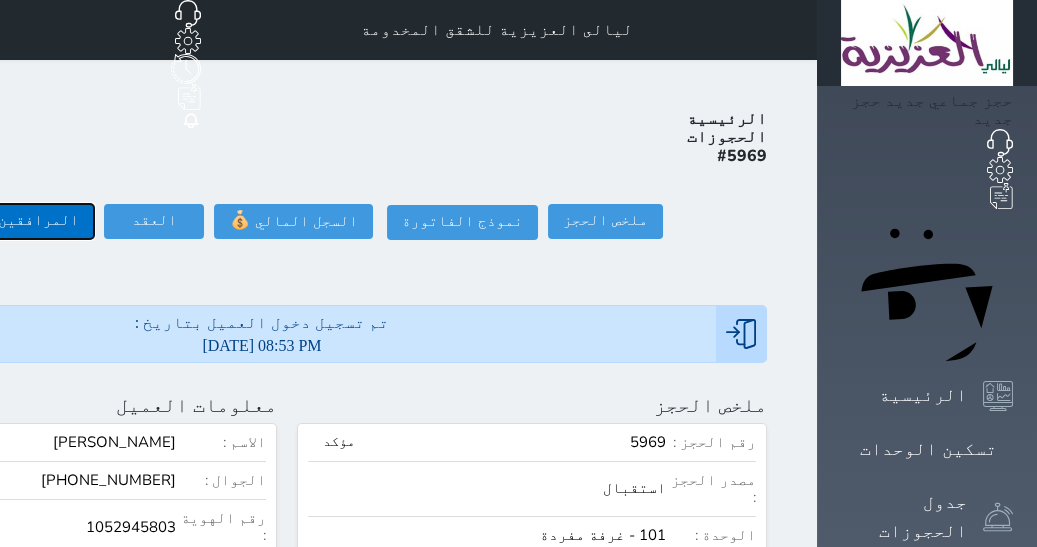 click on "المرافقين (0)" at bounding box center [27, 221] 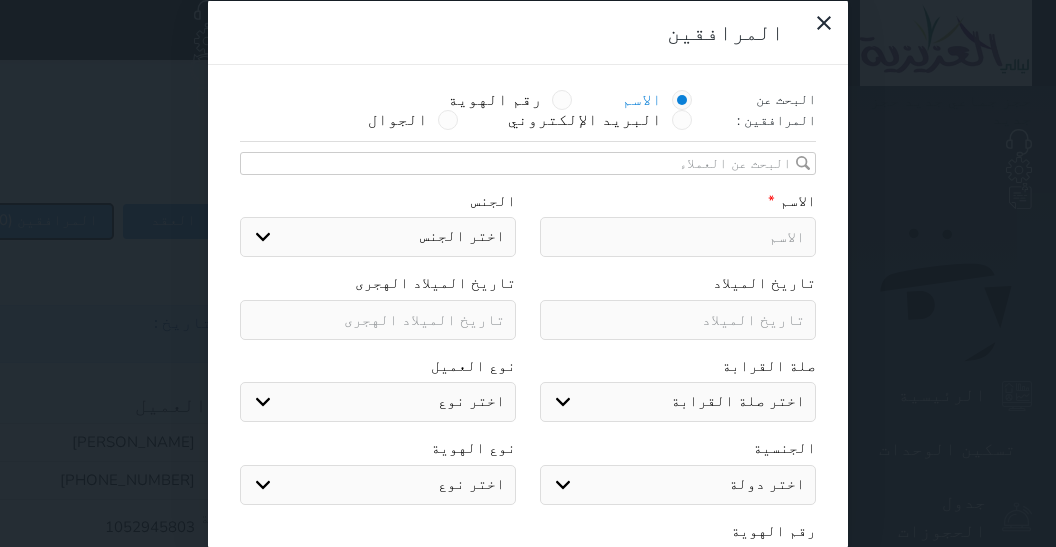 select 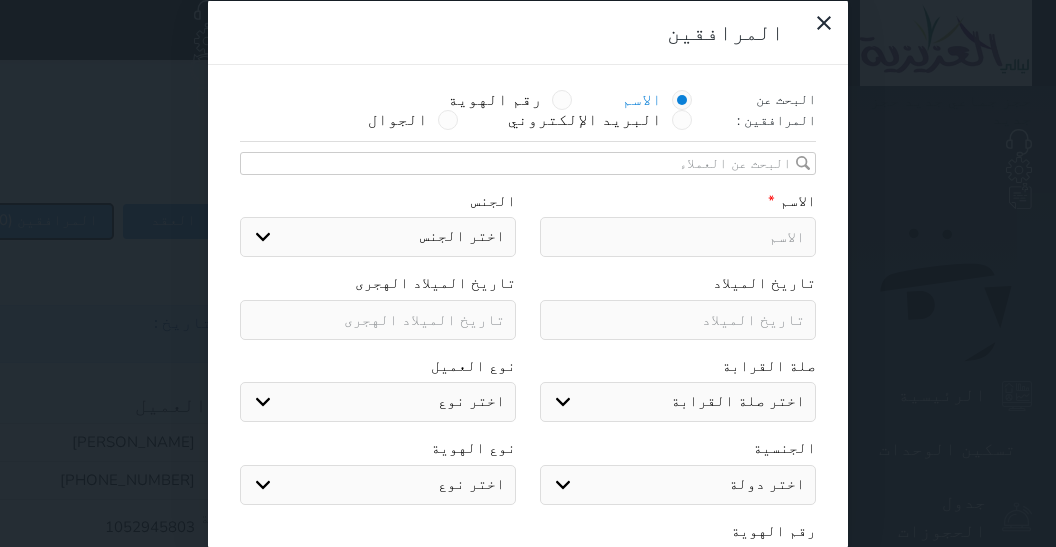 select 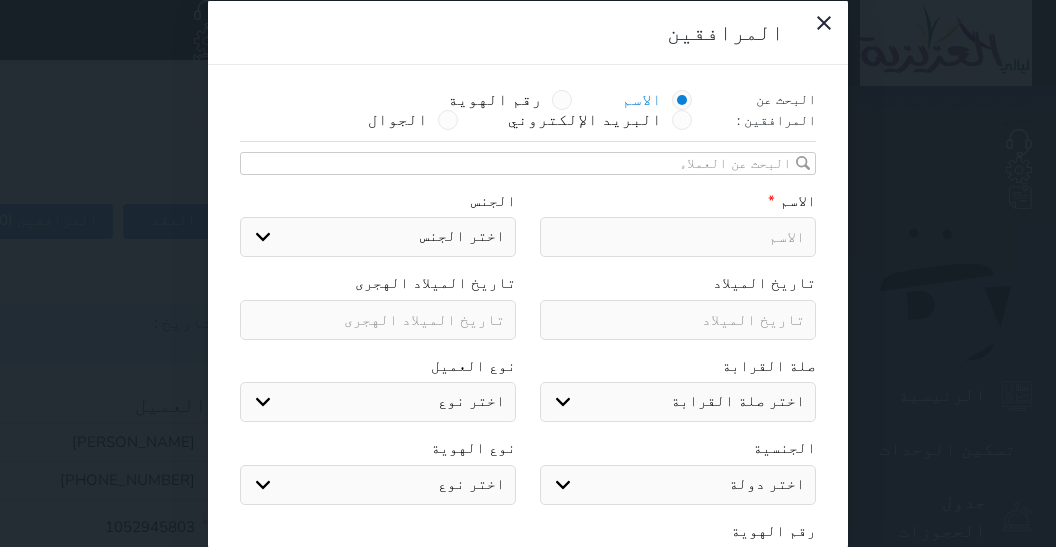 drag, startPoint x: 126, startPoint y: 260, endPoint x: 458, endPoint y: 315, distance: 336.5249 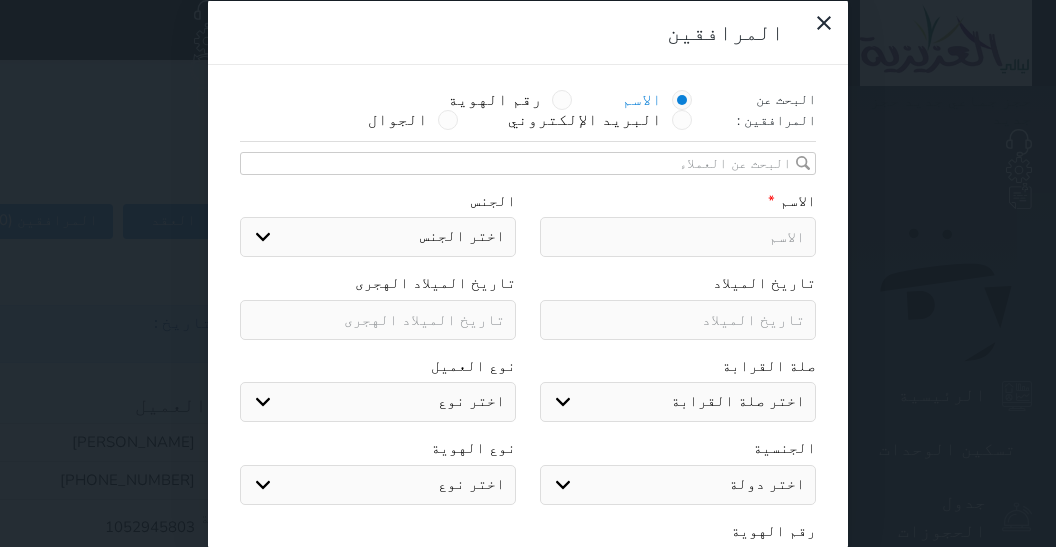 click on "المرافقين                 البحث عن المرافقين :        الاسم       رقم الهوية       البريد الإلكتروني       الجوال           تغيير العميل              الاسم *     الجنس    اختر الجنس   ذكر انثى   تاريخ الميلاد         تاريخ الميلاد الهجرى         صلة القرابة
اختر صلة القرابة   ابن ابنه زوجة اخ اخت اب ام زوج أخرى   نوع العميل   اختر نوع   مواطن مواطن خليجي زائر مقيم   الجنسية   اختر دولة   الامارات العربية الاردن البحرين سوريا العراق عمان فلسطين قطر الكويت لبنان اليمن اليمن الجنوبي السعودية يمني جنوبي-السلاطين بني حارث الكويت-بدون افراد القبائل من سكان البحرين قبائل مجاورة للعطفين وثيقة قطريه" at bounding box center (528, 273) 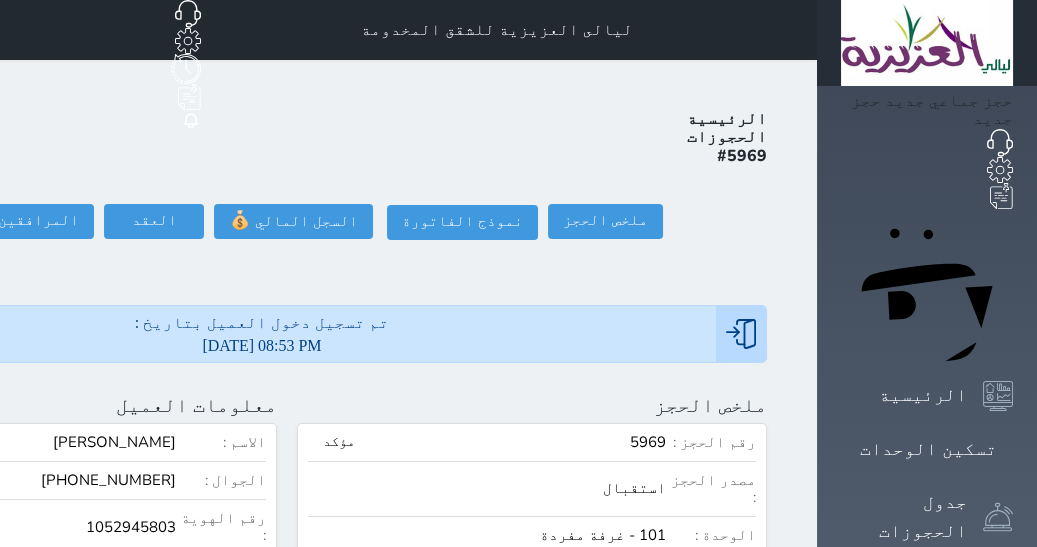scroll, scrollTop: 504, scrollLeft: 0, axis: vertical 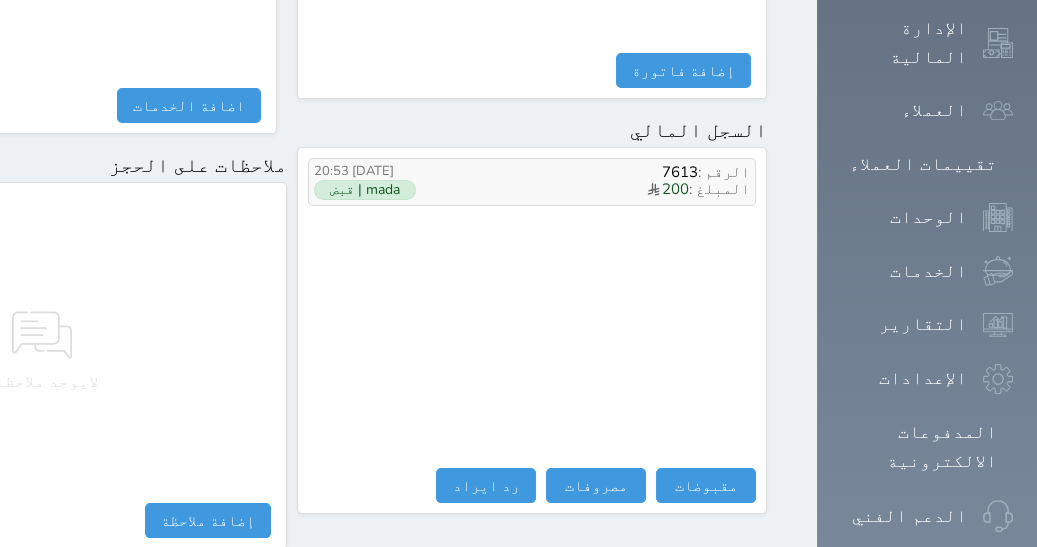 click on "المبلغ :  200" at bounding box center (597, 190) 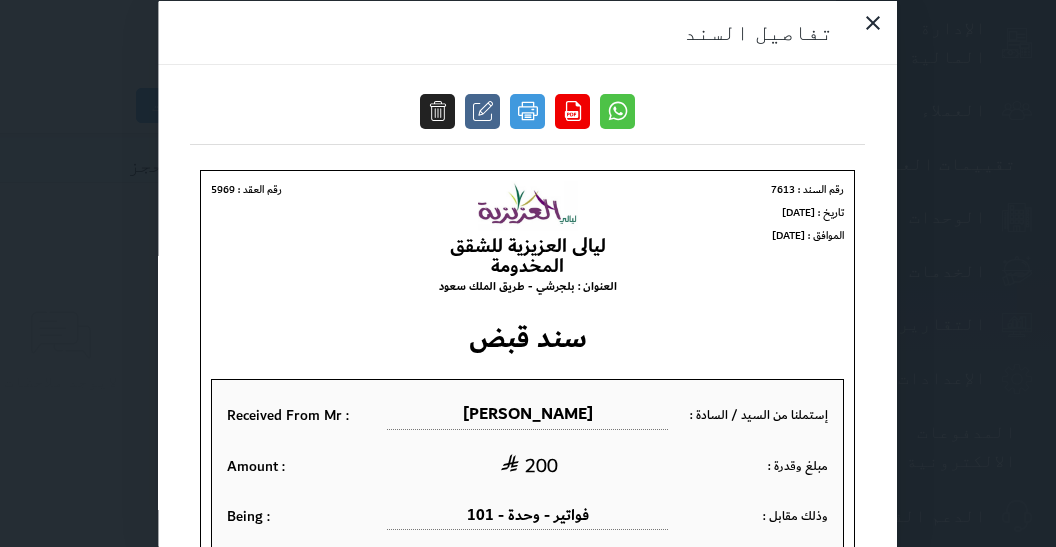 scroll, scrollTop: 0, scrollLeft: 0, axis: both 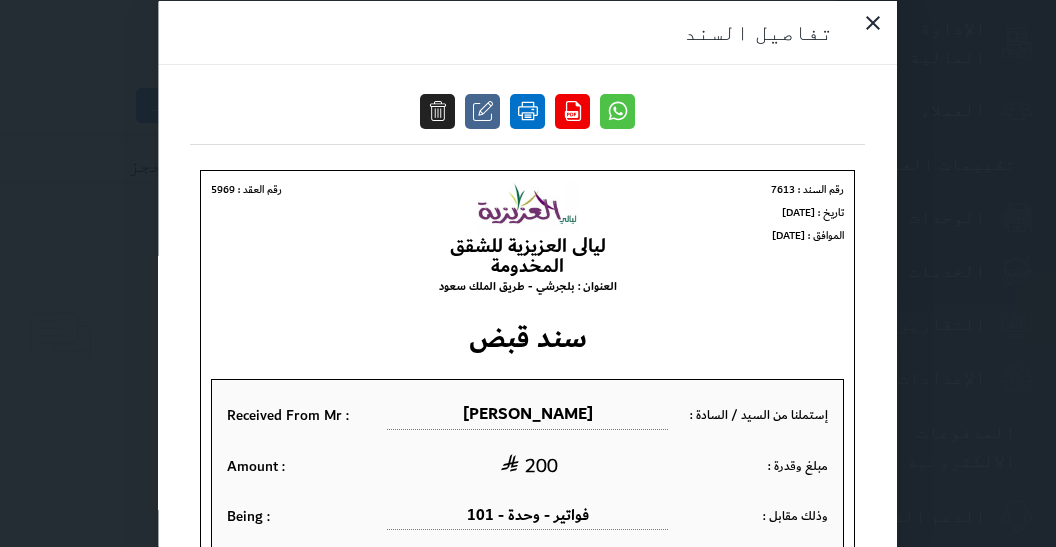 click at bounding box center [528, 110] 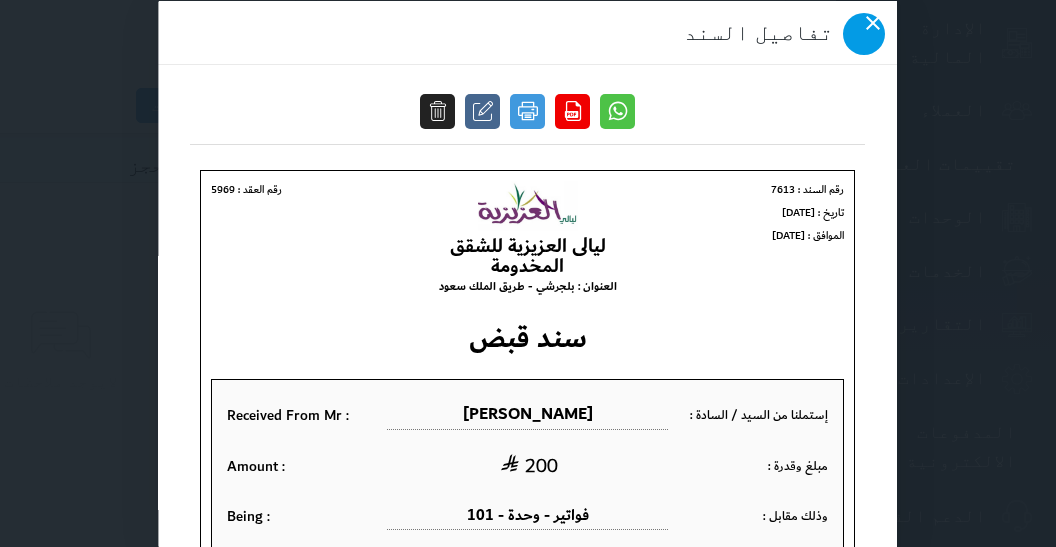 click 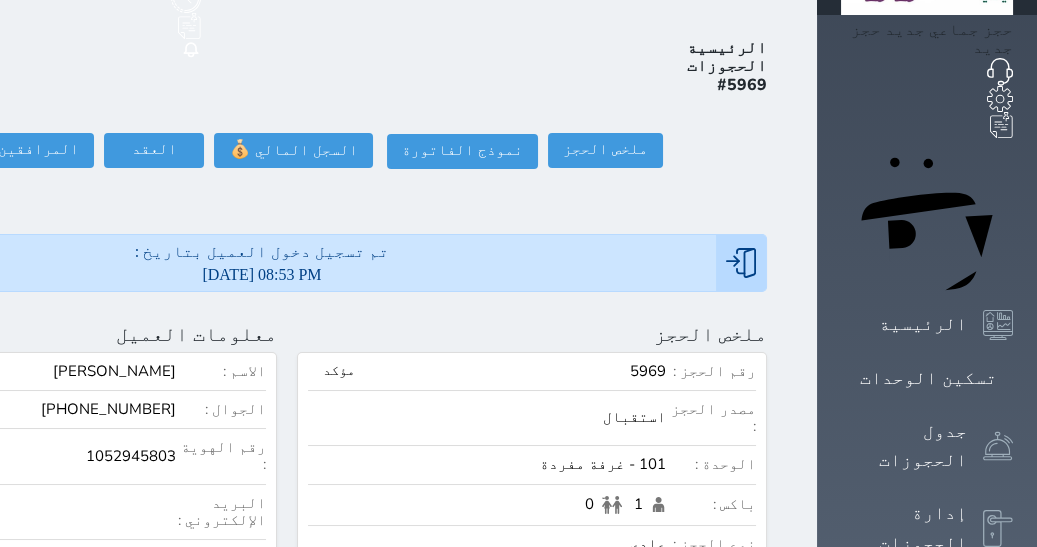 scroll, scrollTop: 0, scrollLeft: 0, axis: both 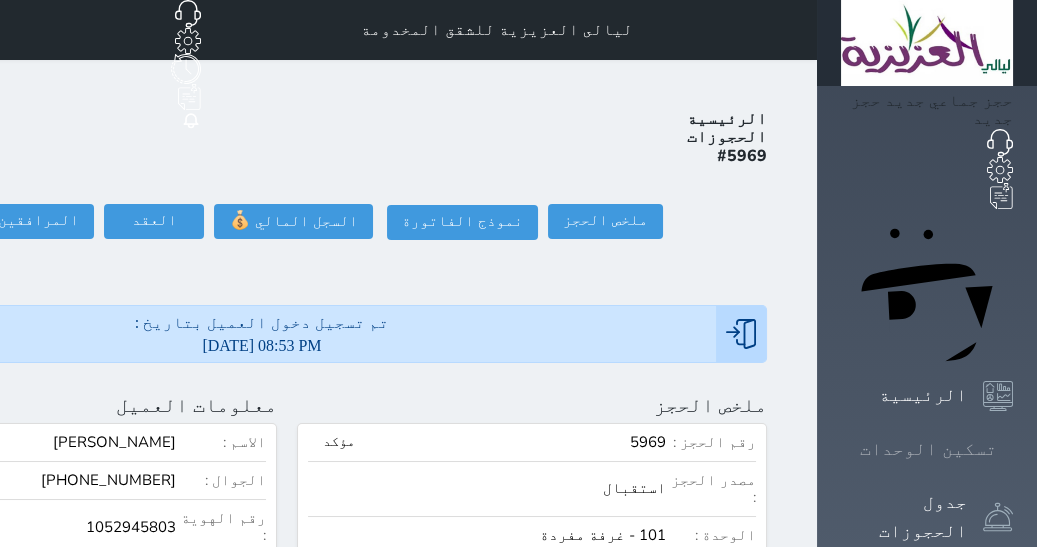 click on "تسكين الوحدات" at bounding box center [928, 449] 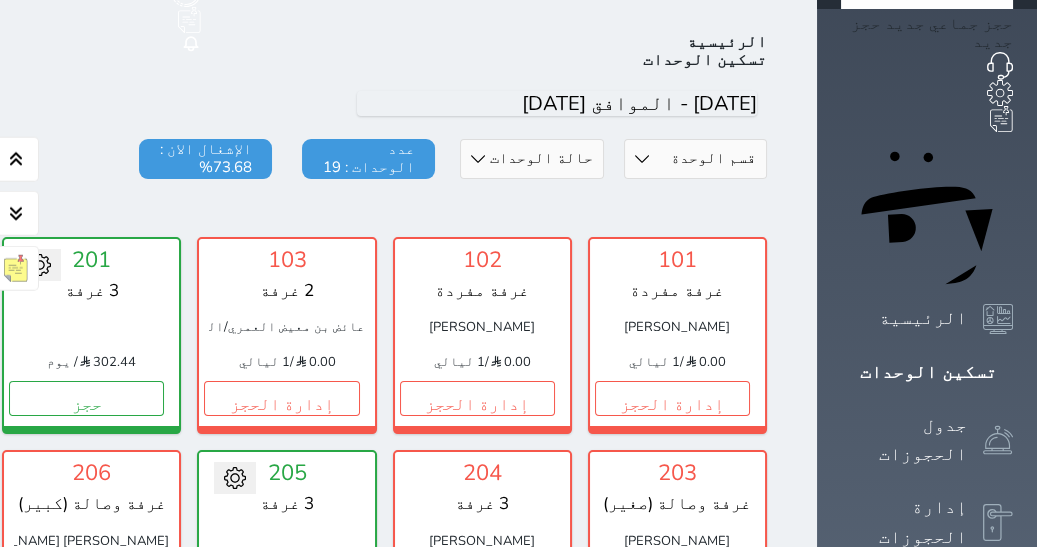 scroll, scrollTop: 0, scrollLeft: 0, axis: both 